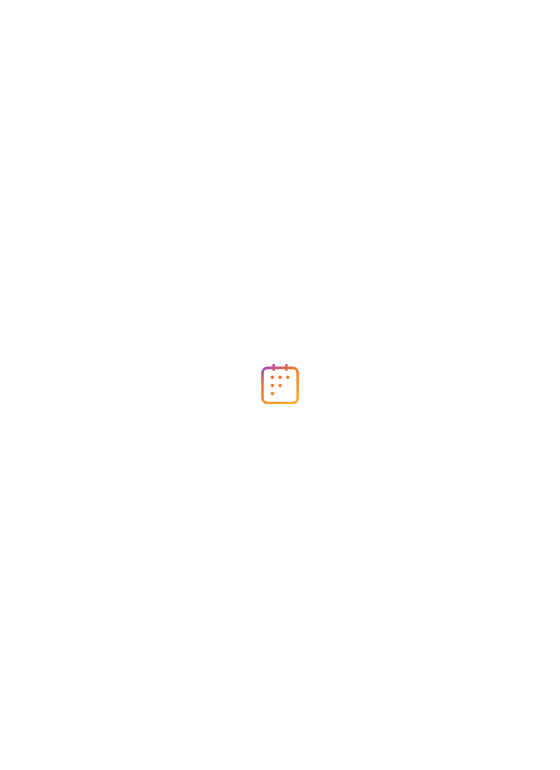 scroll, scrollTop: 0, scrollLeft: 0, axis: both 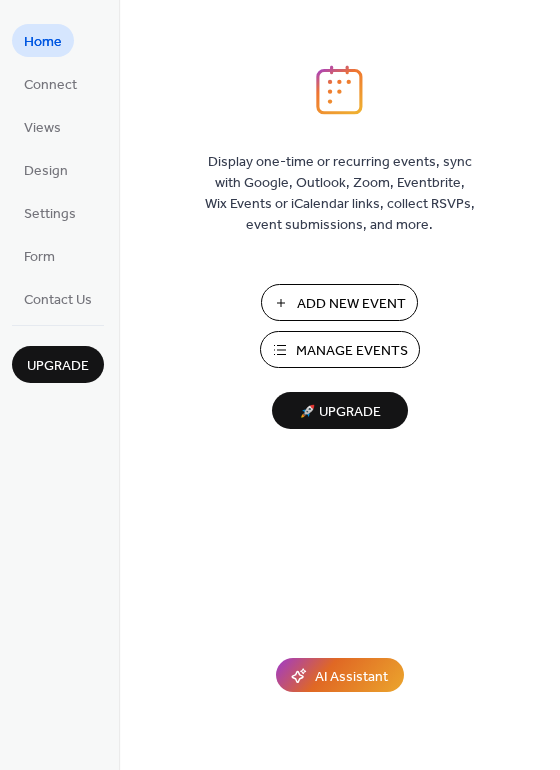 click on "Manage Events" at bounding box center (352, 351) 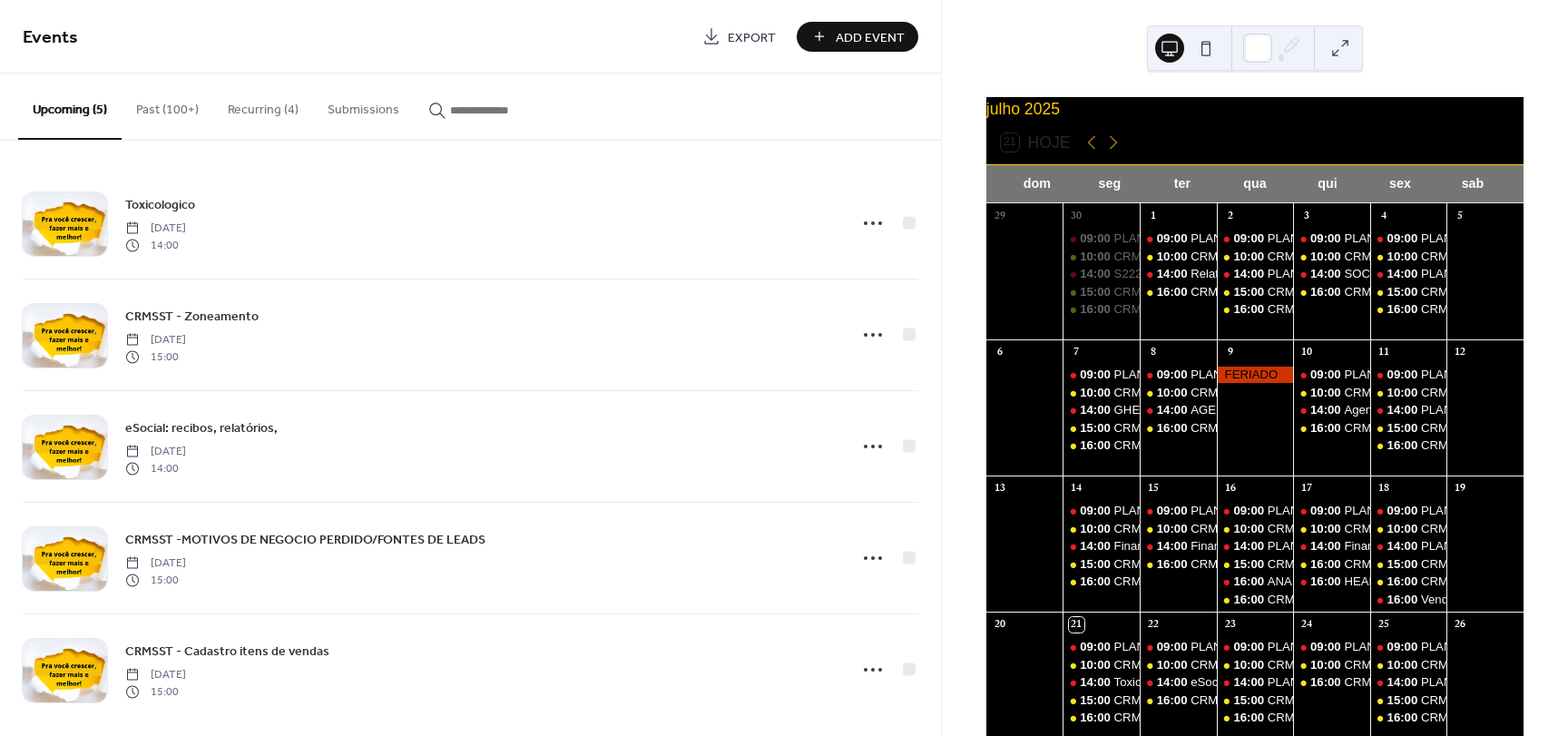 scroll, scrollTop: 0, scrollLeft: 0, axis: both 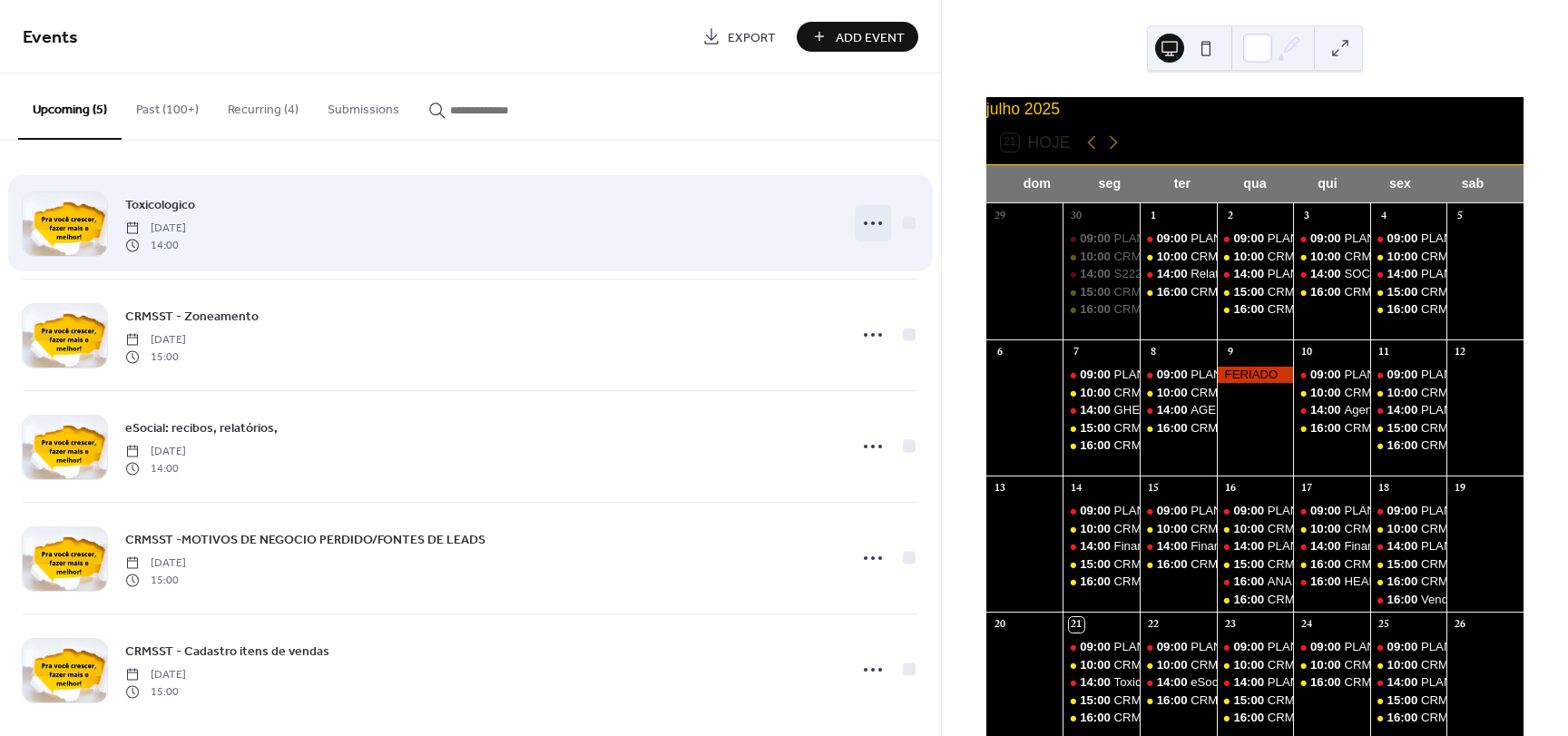 click 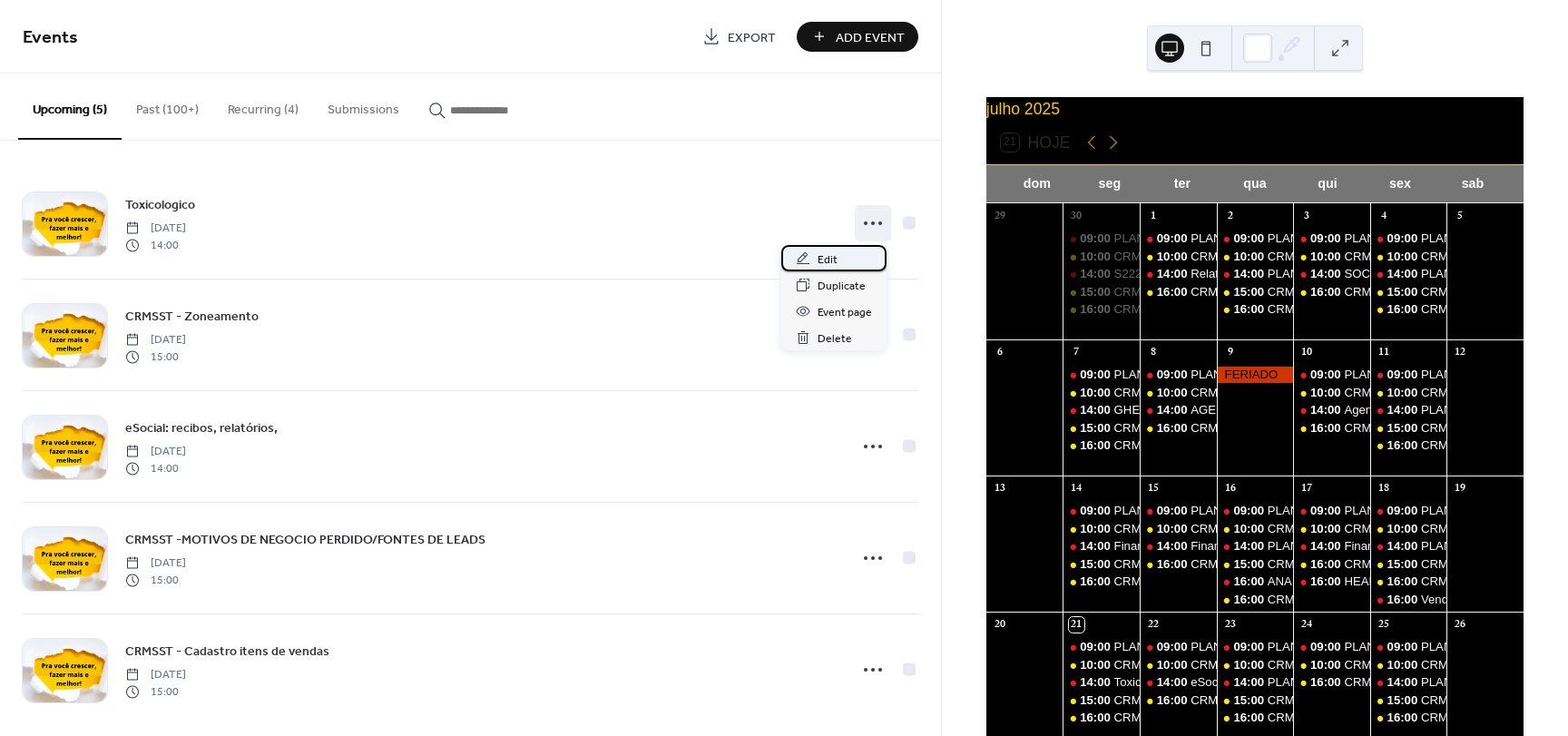 click on "Edit" at bounding box center [834, 258] 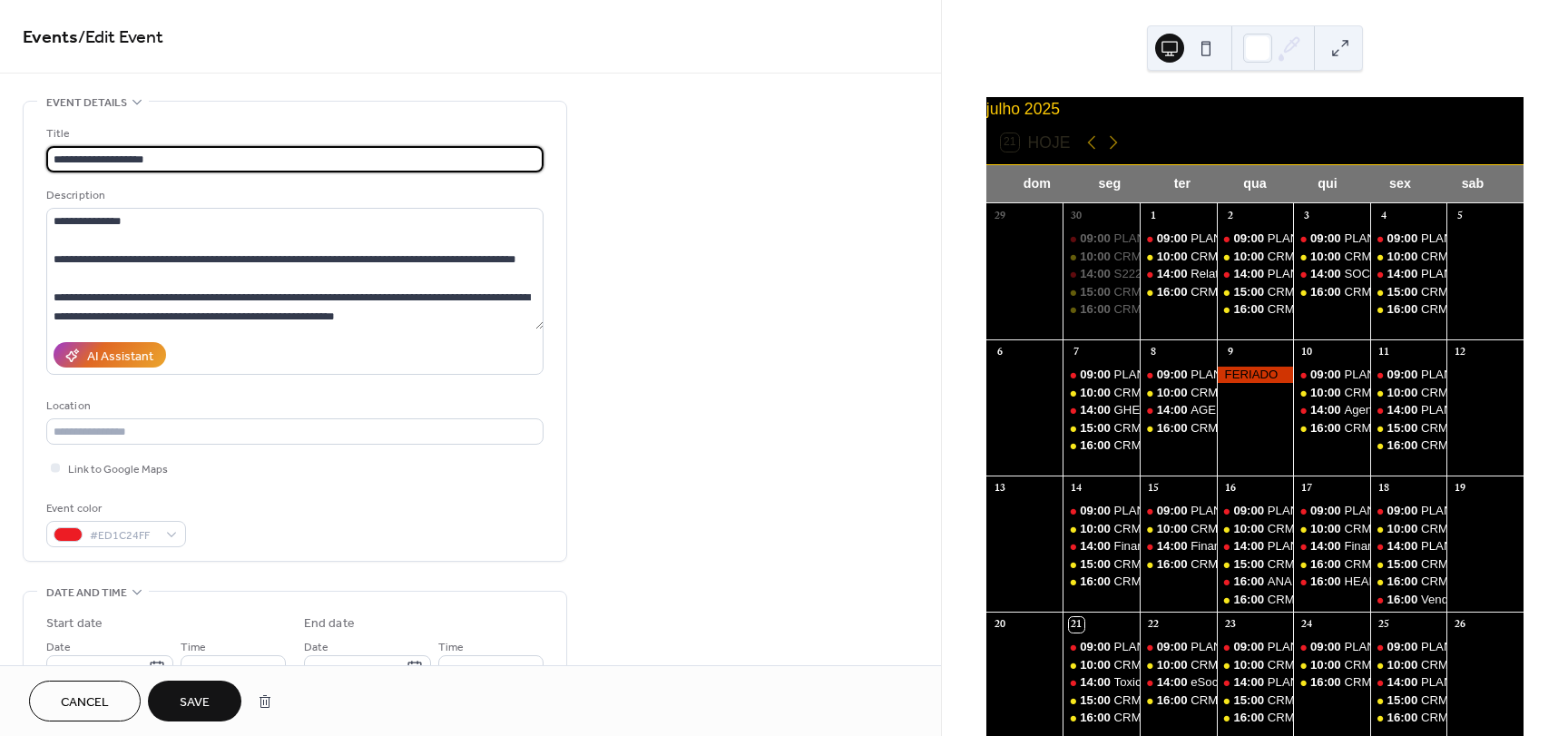 type on "**********" 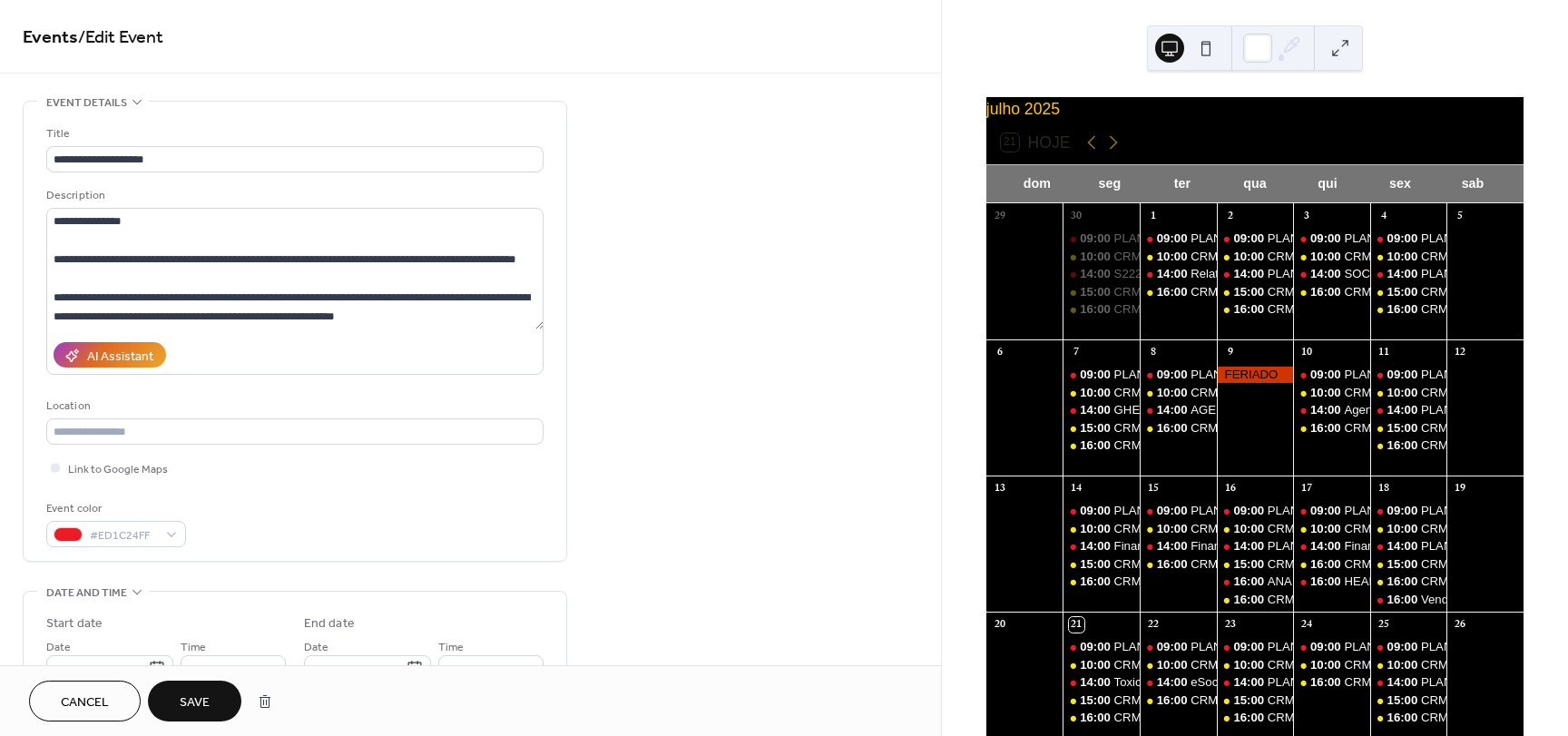 drag, startPoint x: 715, startPoint y: 182, endPoint x: 702, endPoint y: 197, distance: 19.849433 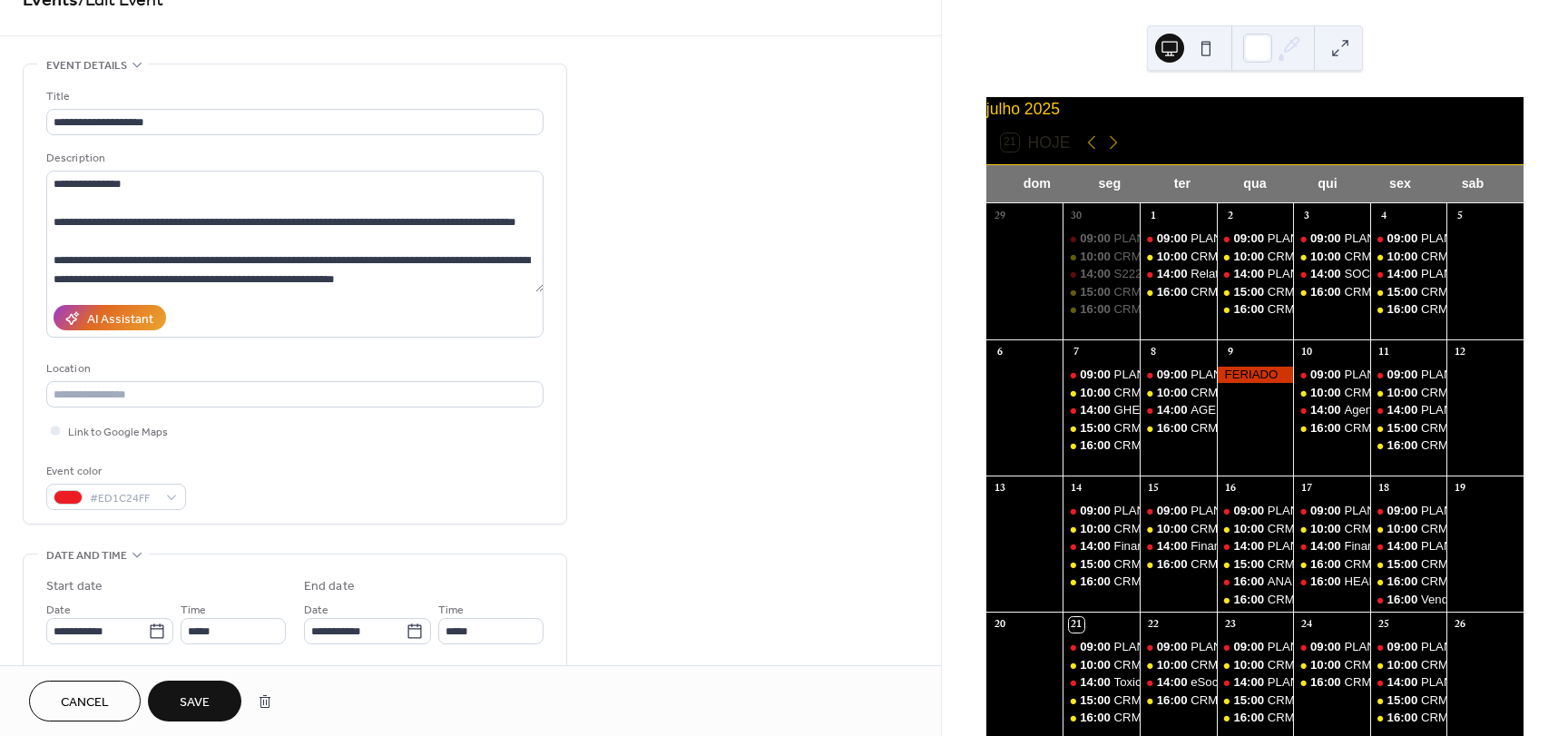 scroll, scrollTop: 0, scrollLeft: 0, axis: both 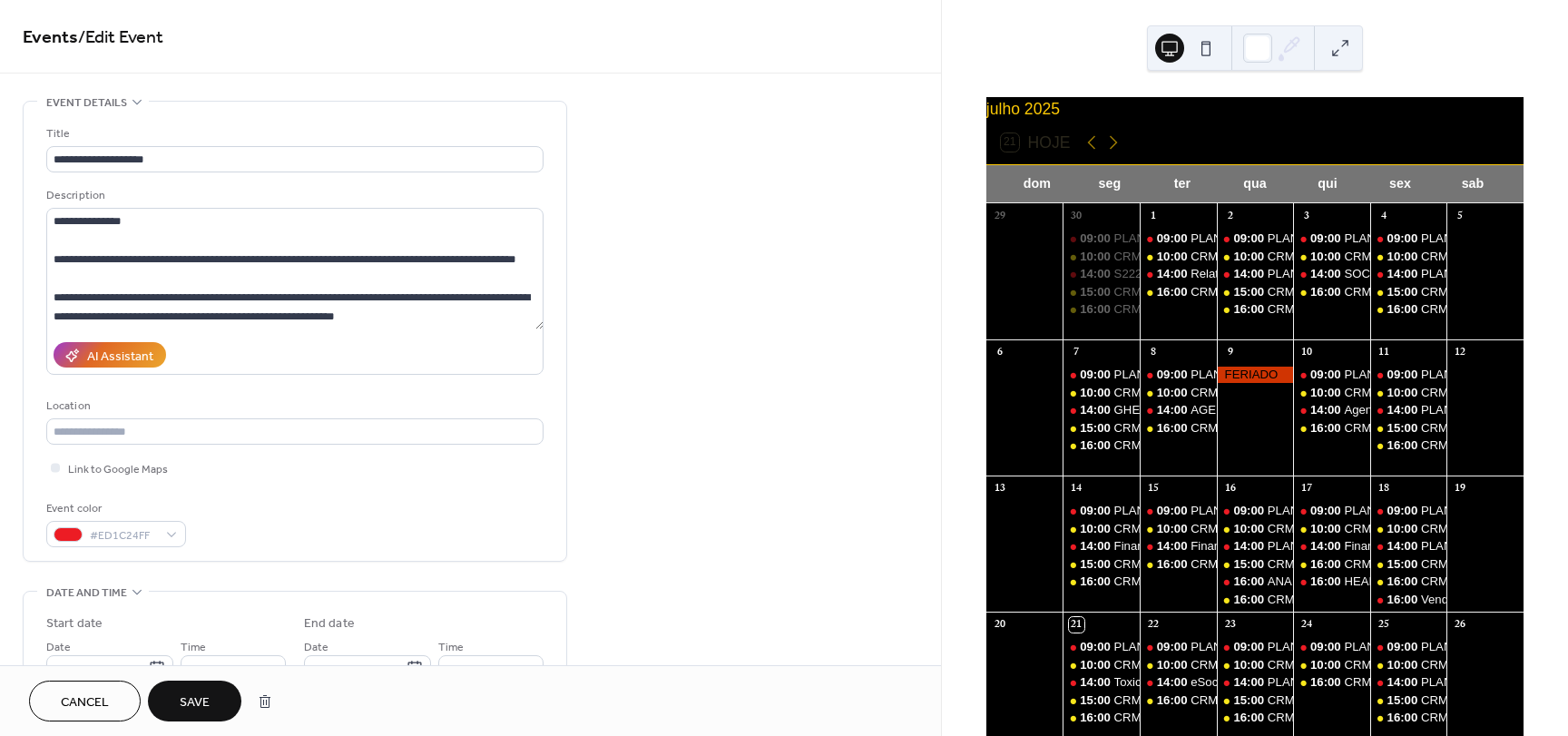 click on "Save" at bounding box center (194, 702) 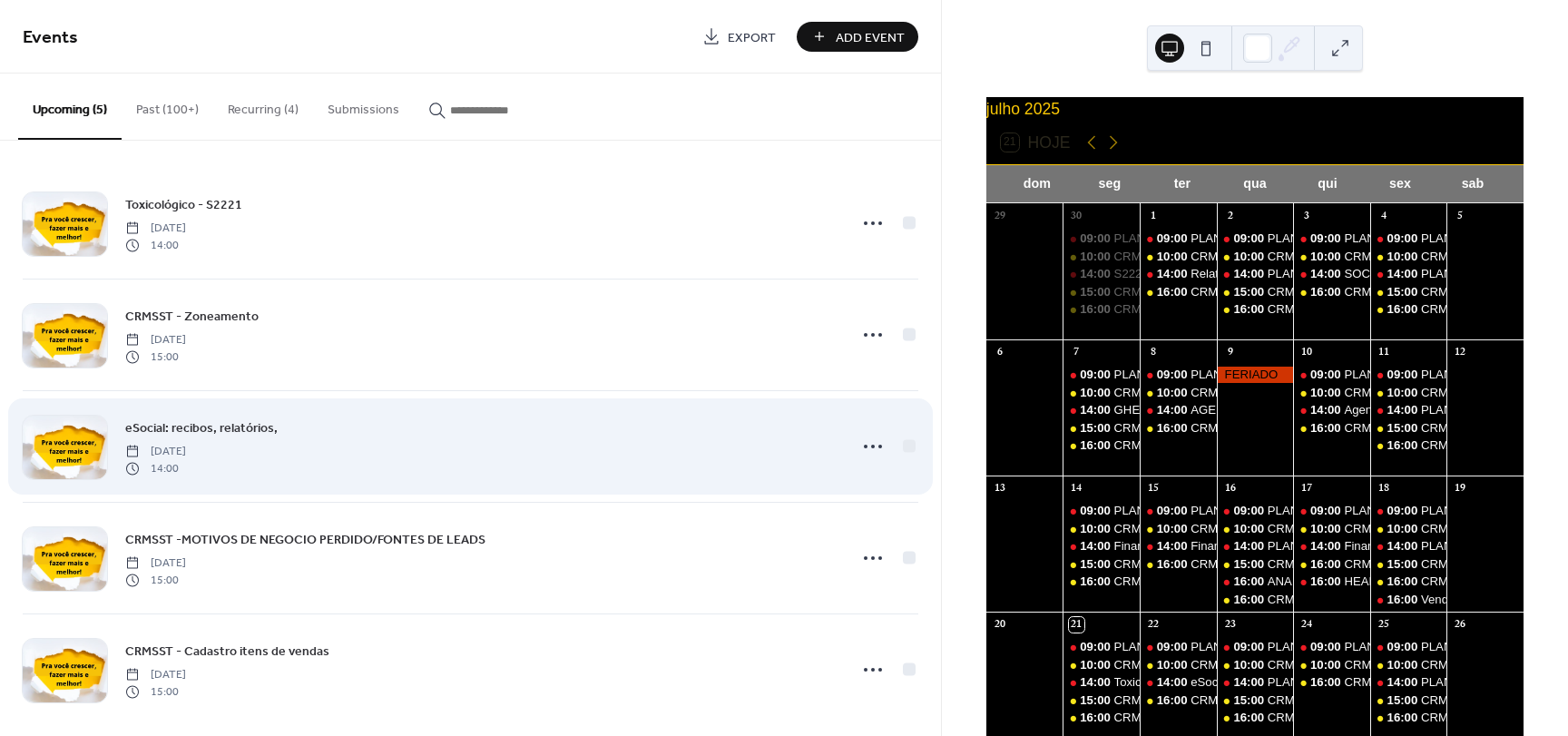 scroll, scrollTop: 16, scrollLeft: 0, axis: vertical 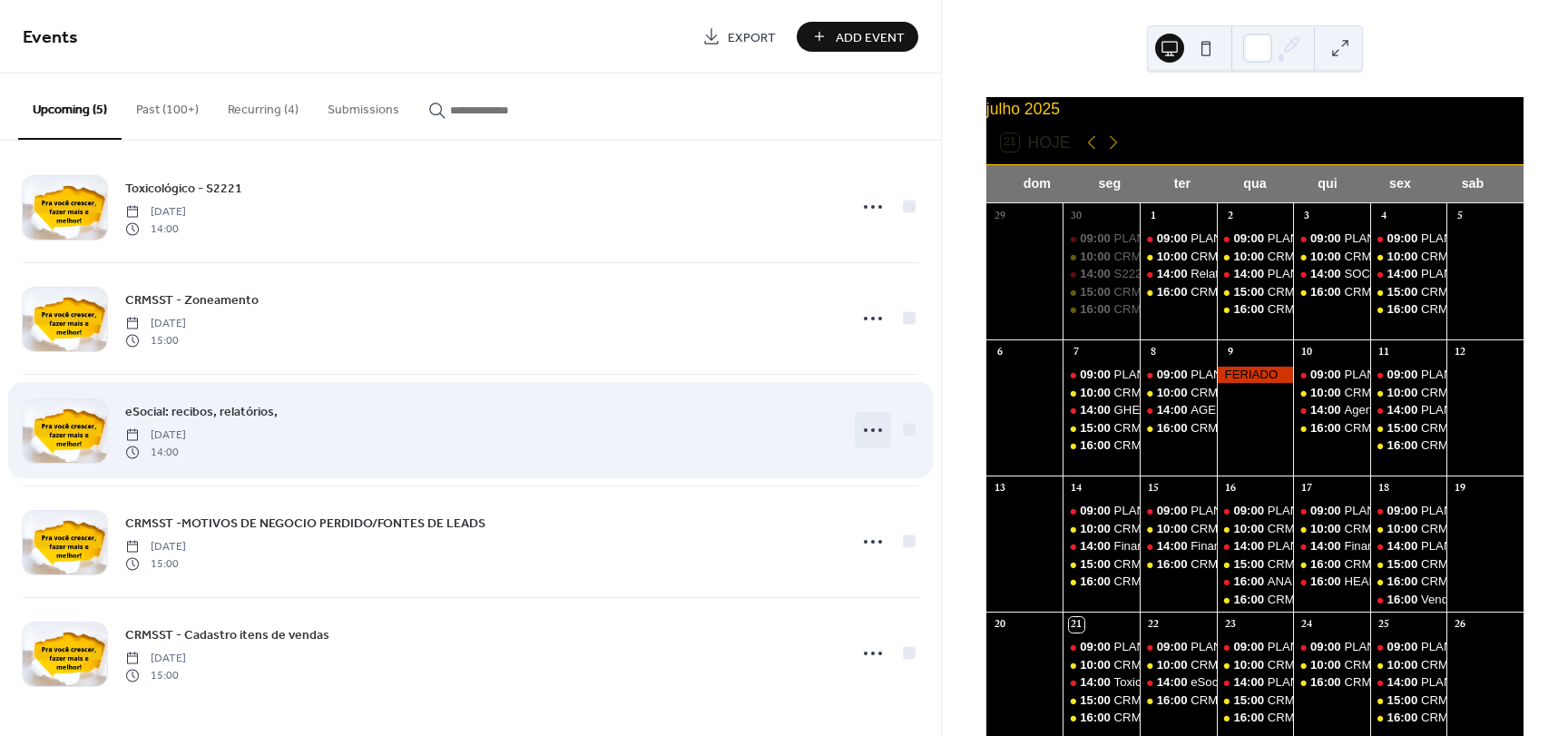 click 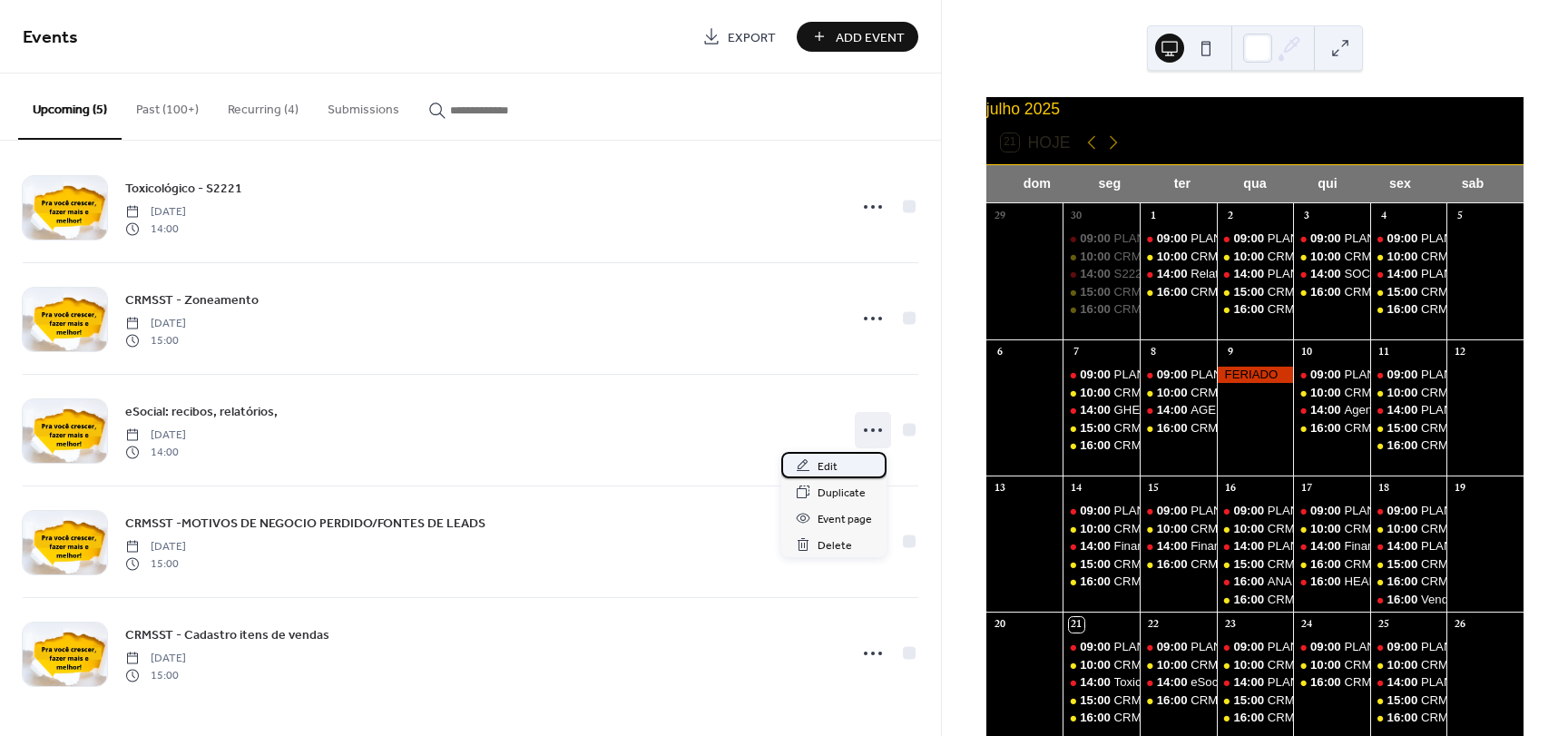 click on "Edit" at bounding box center [828, 466] 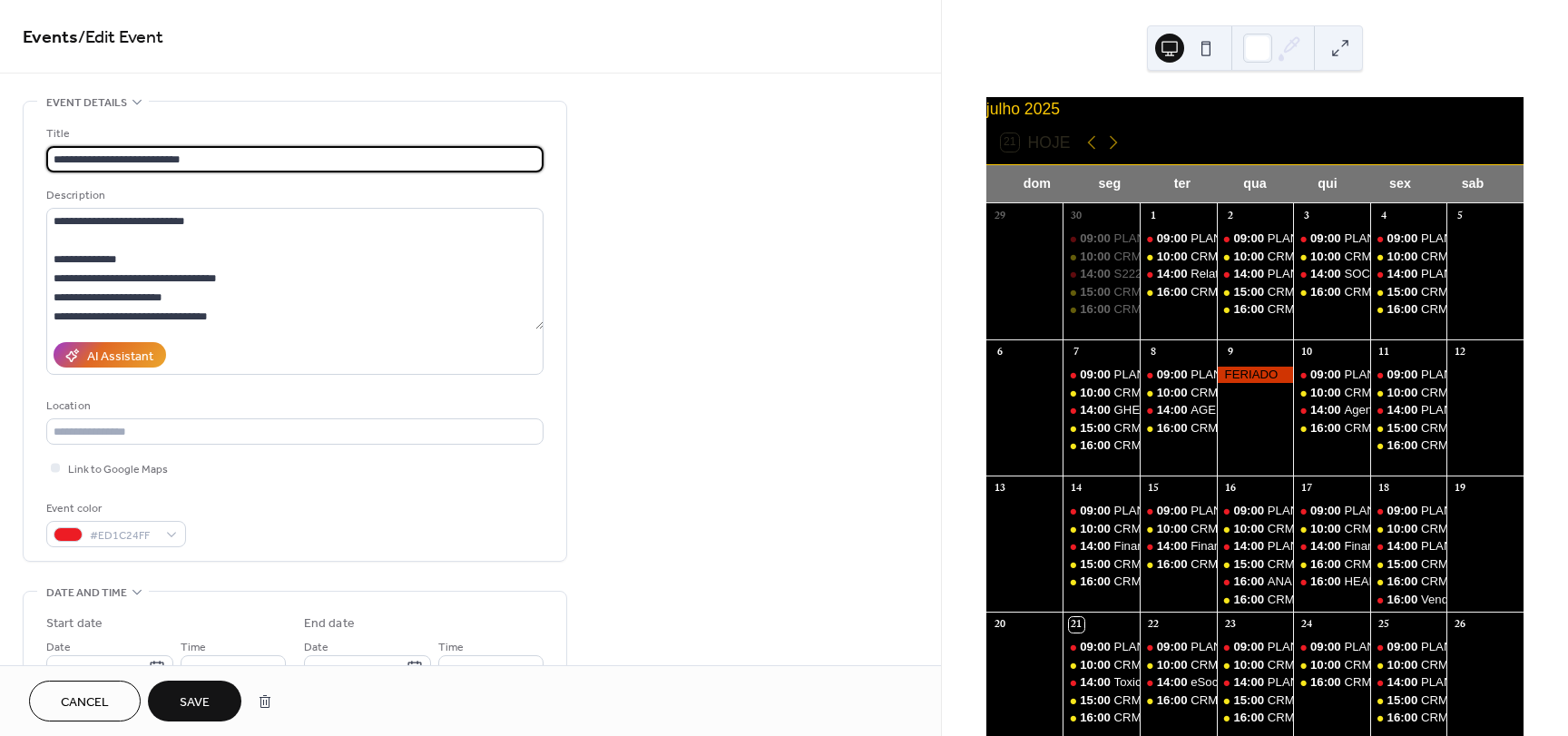 drag, startPoint x: 220, startPoint y: 160, endPoint x: -87, endPoint y: 133, distance: 308.18501 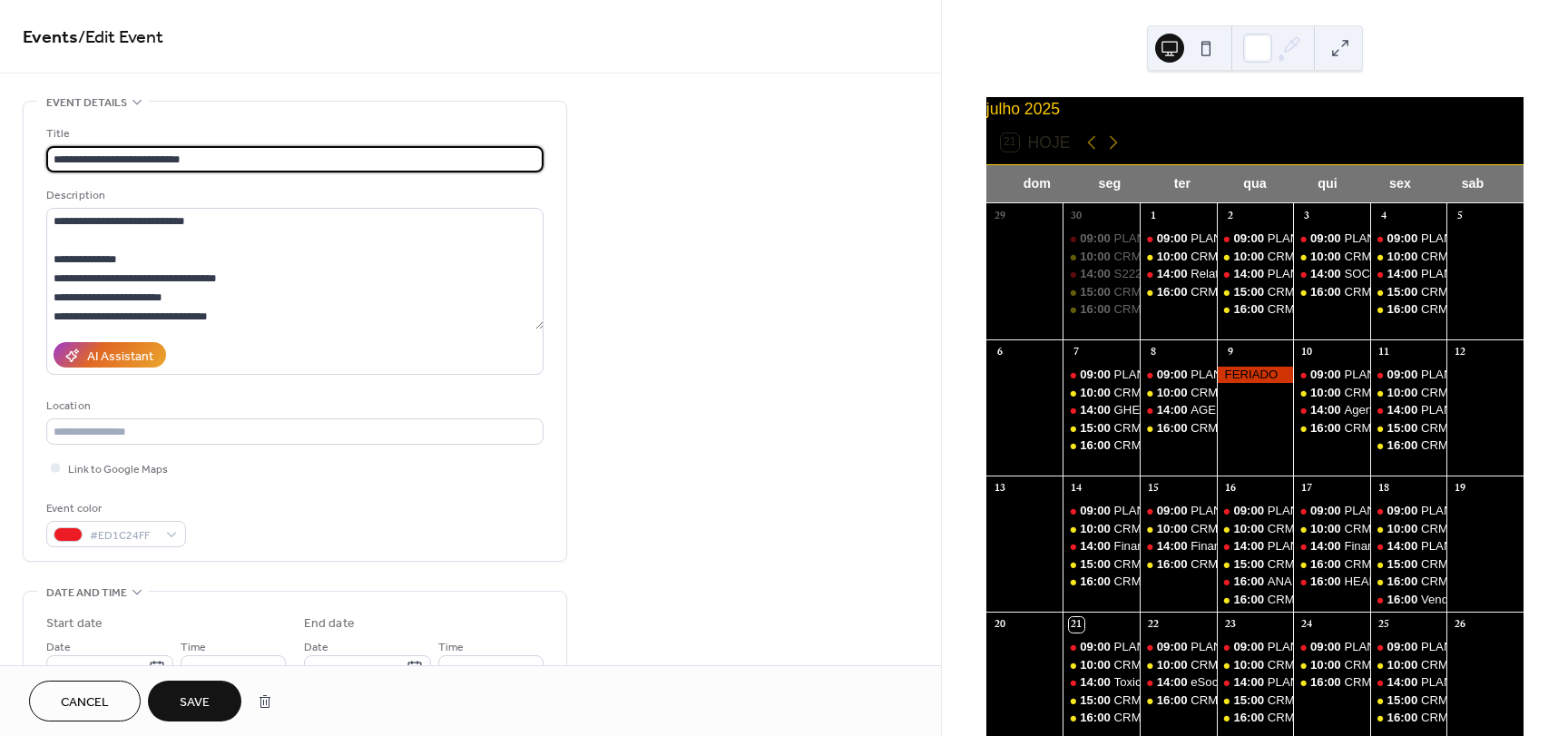 click on "**********" at bounding box center (784, 368) 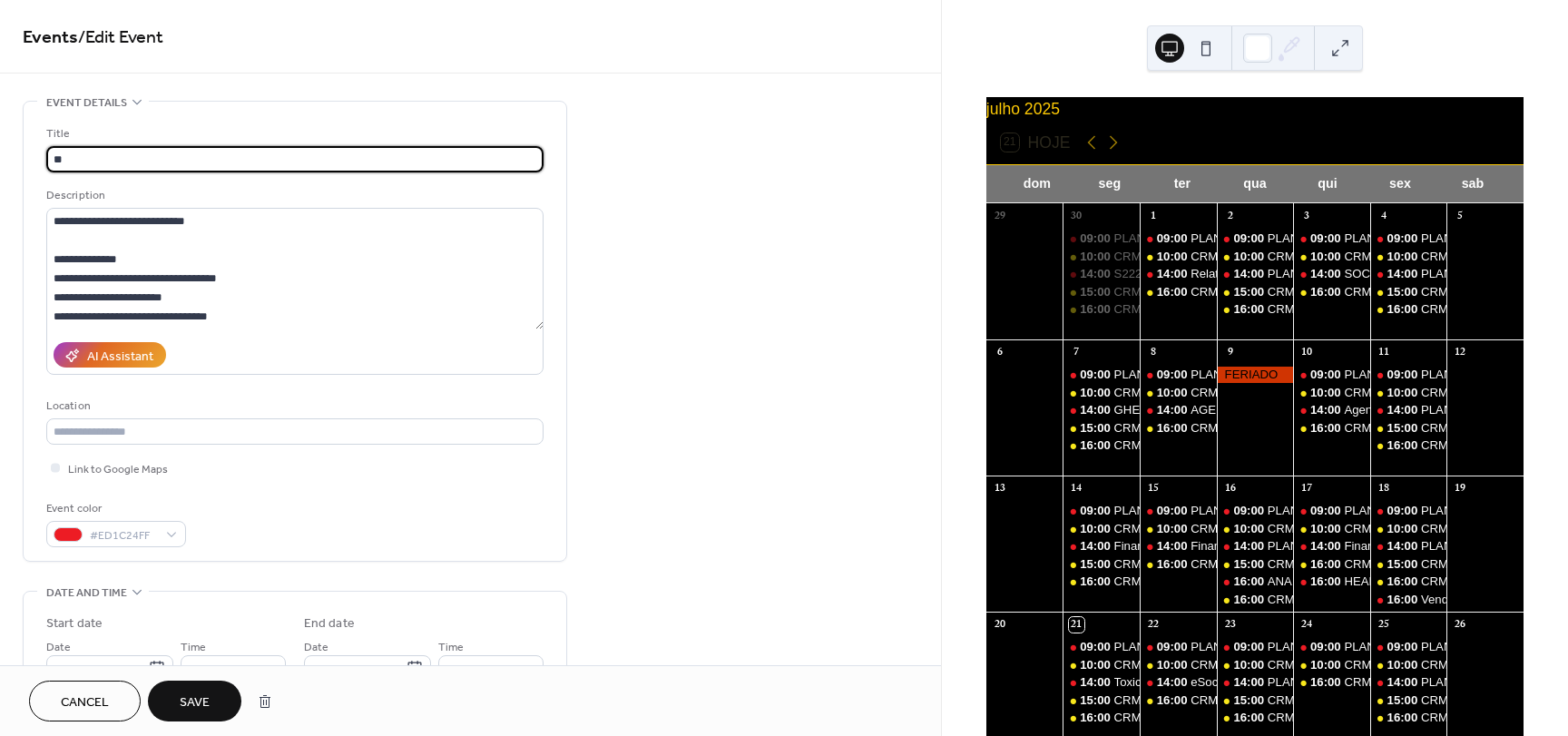 type on "*" 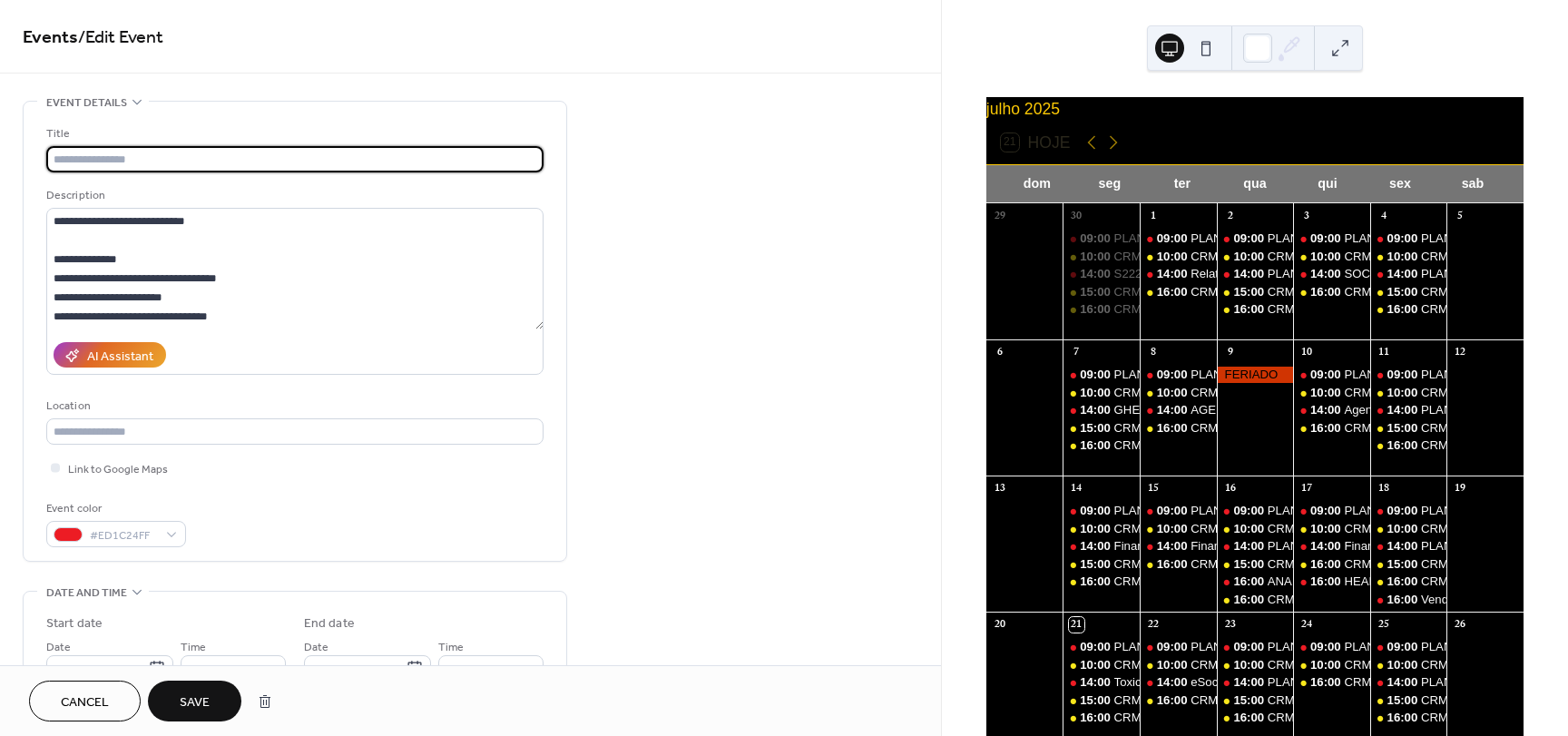 type on "*" 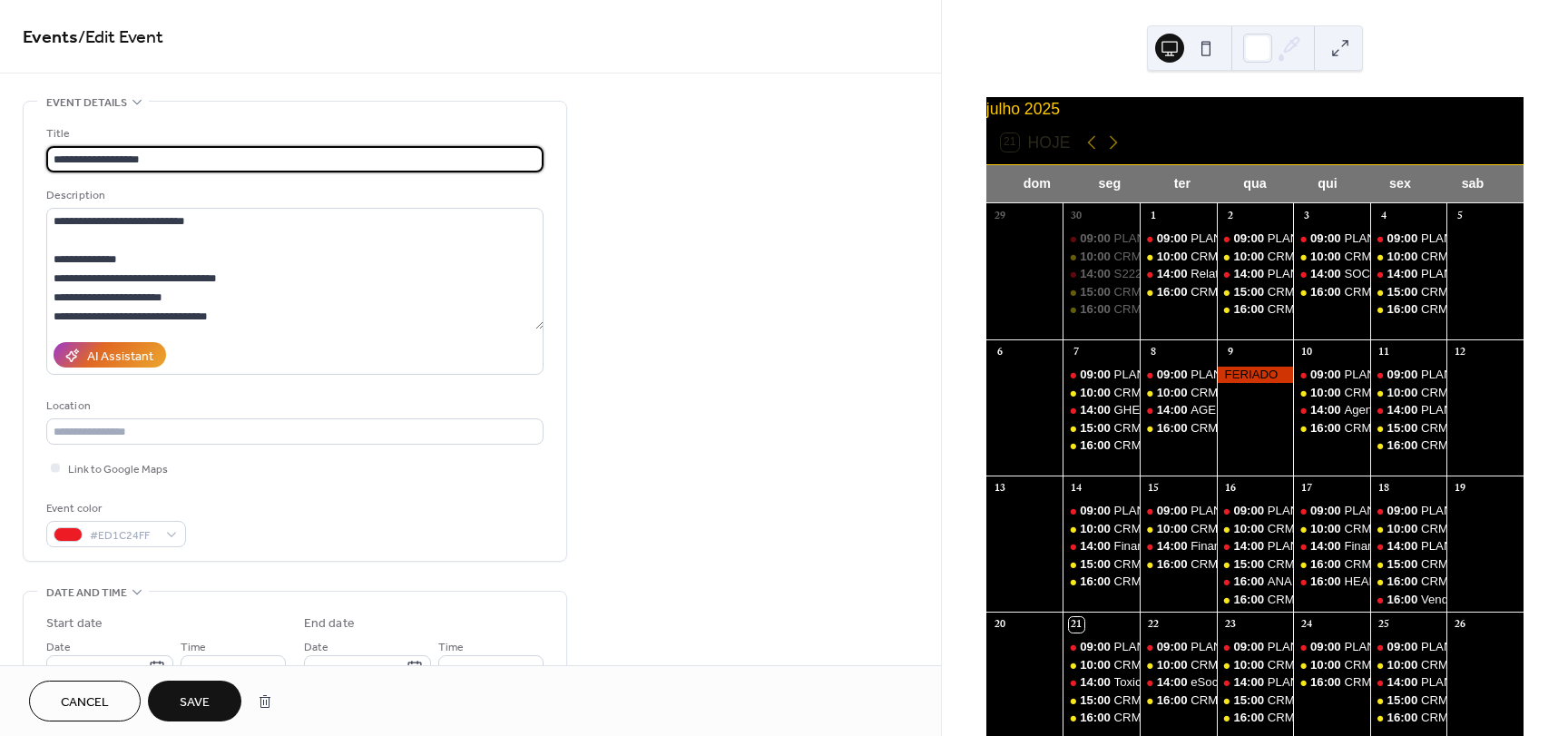 type on "**********" 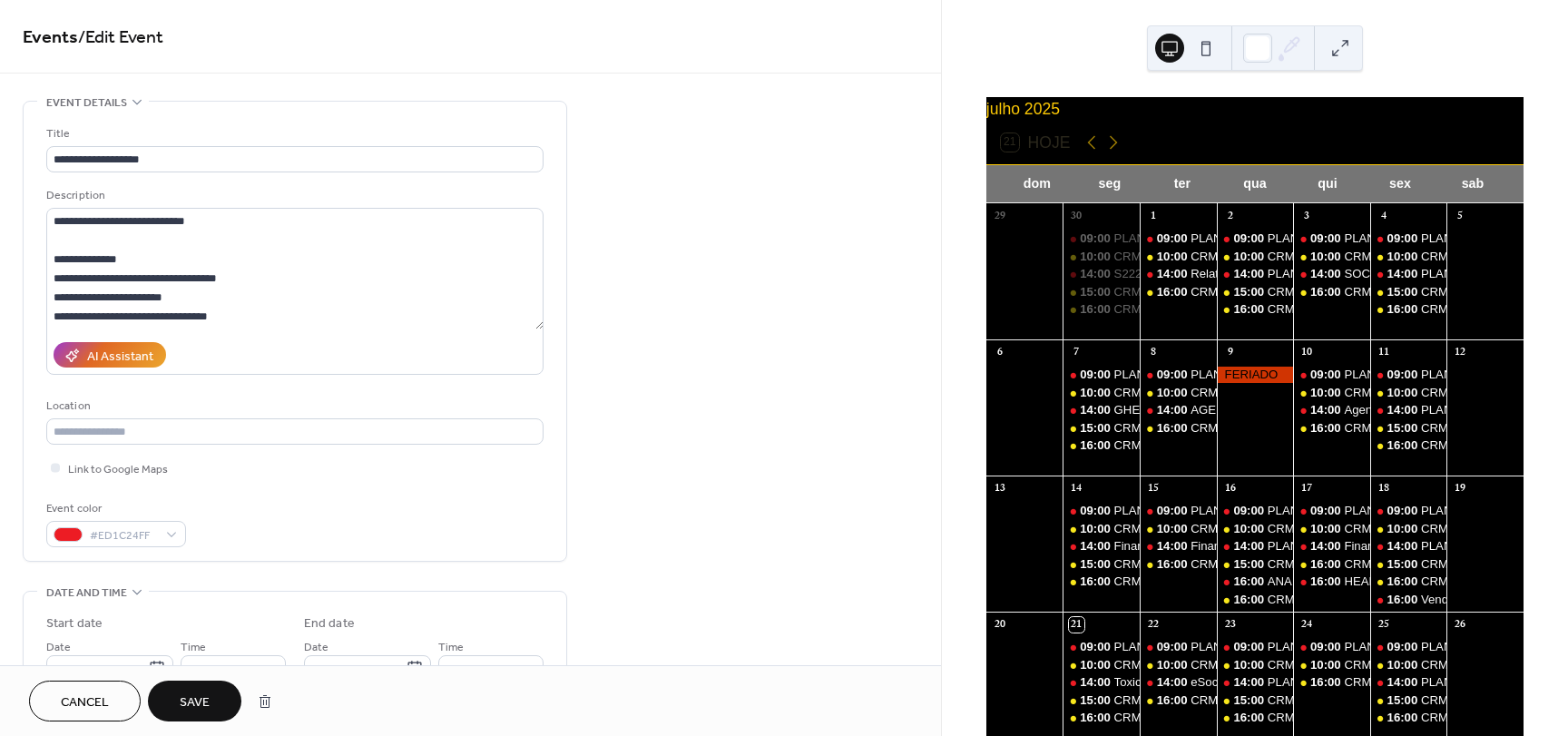 click on "**********" at bounding box center (470, 724) 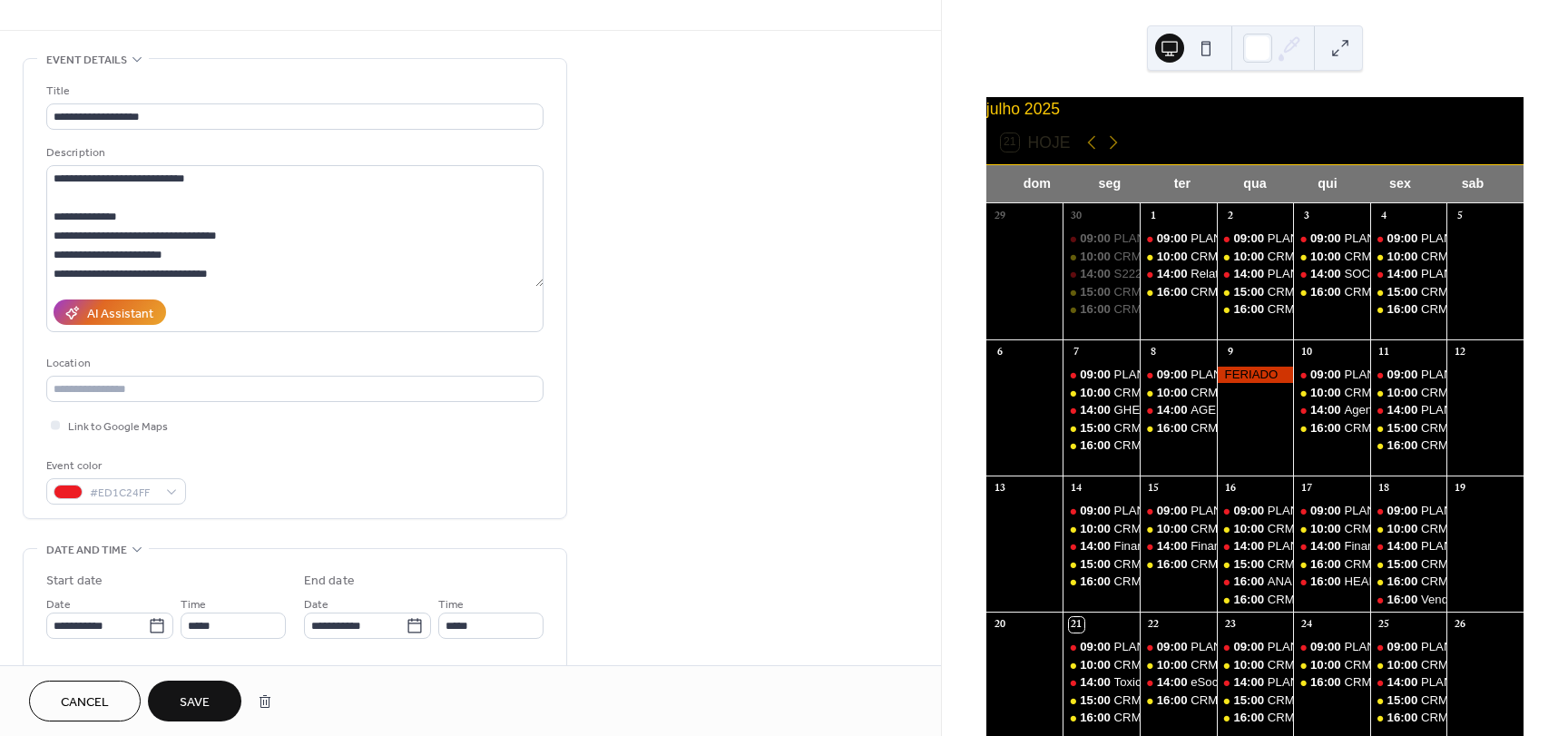 scroll, scrollTop: 363, scrollLeft: 0, axis: vertical 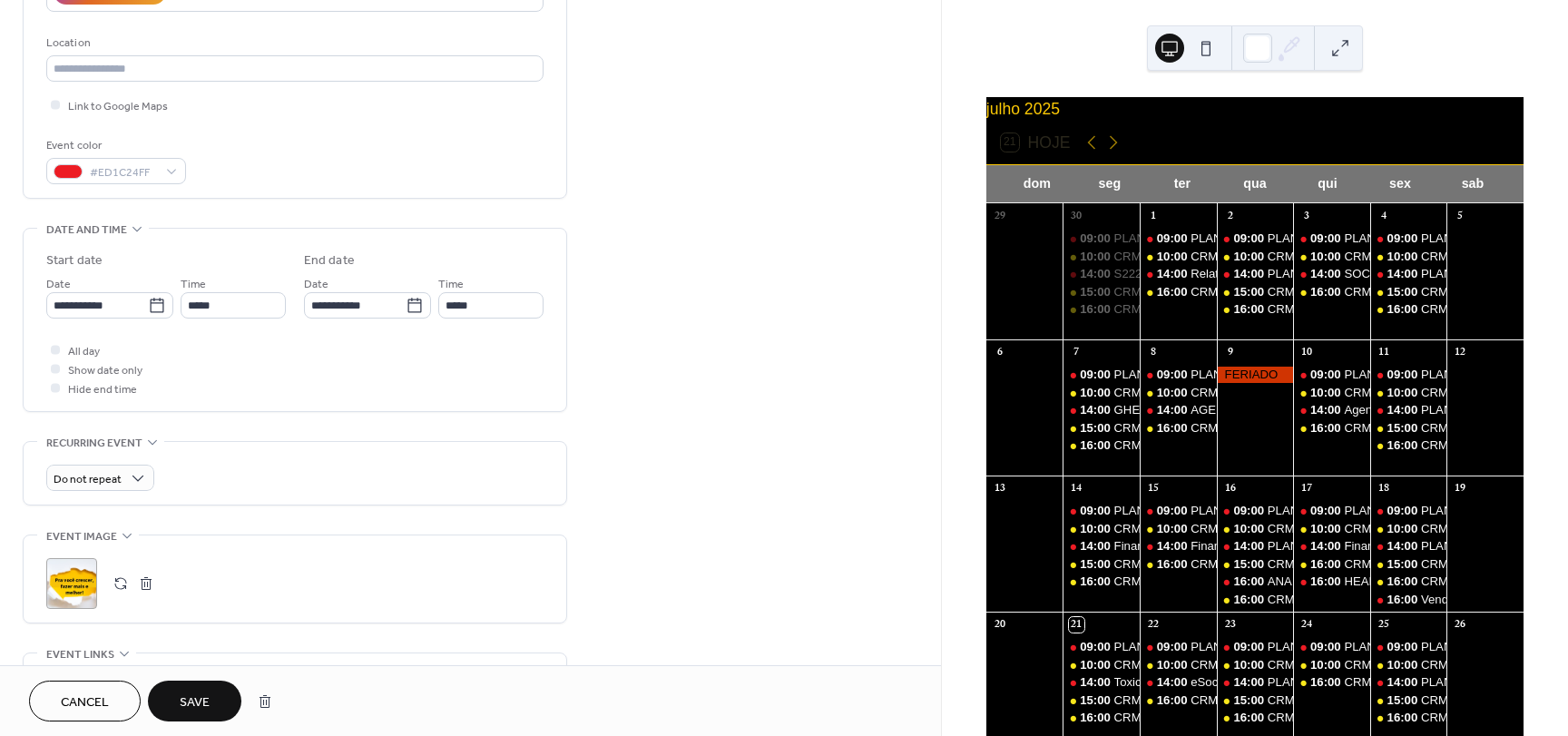 click on "Save" at bounding box center (194, 701) 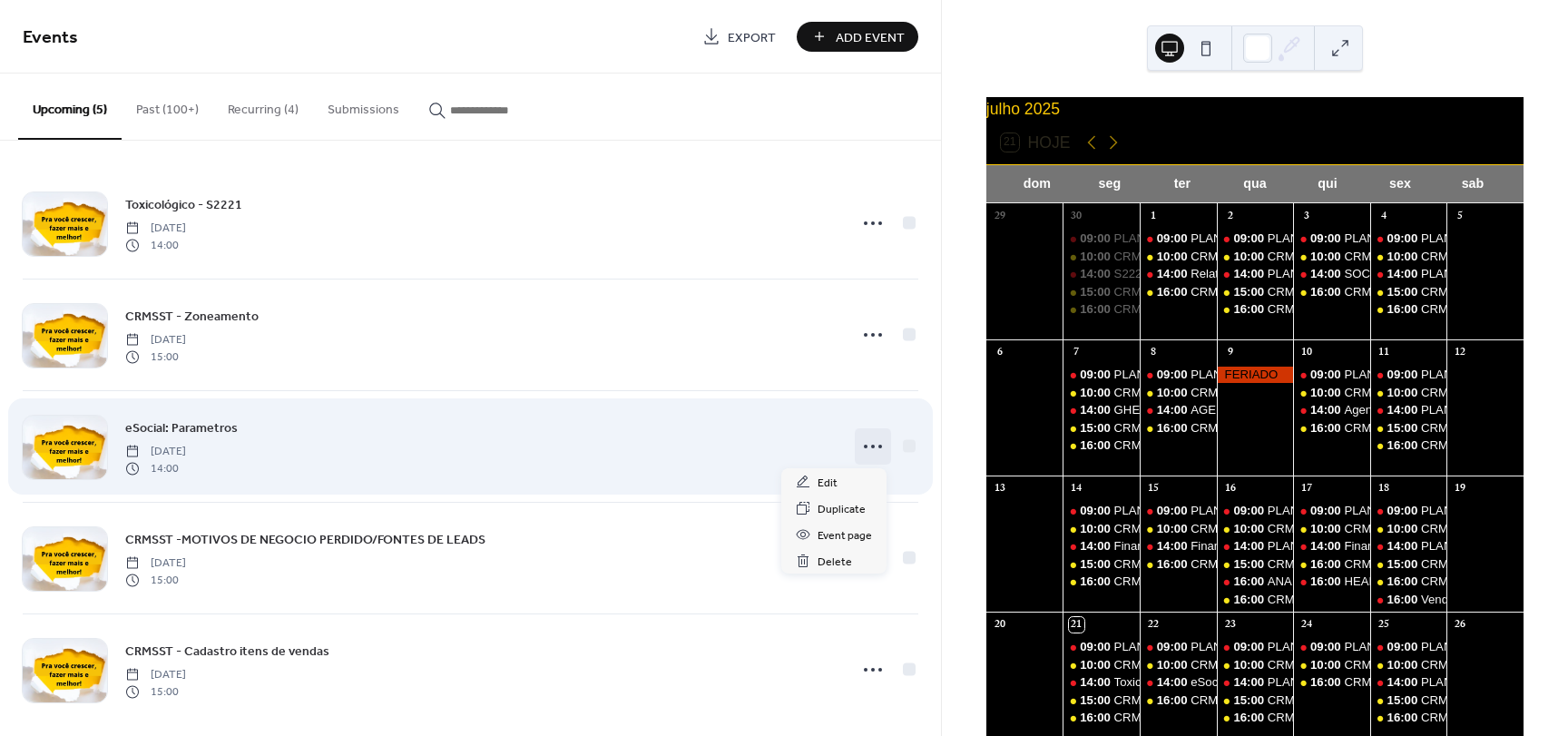 click 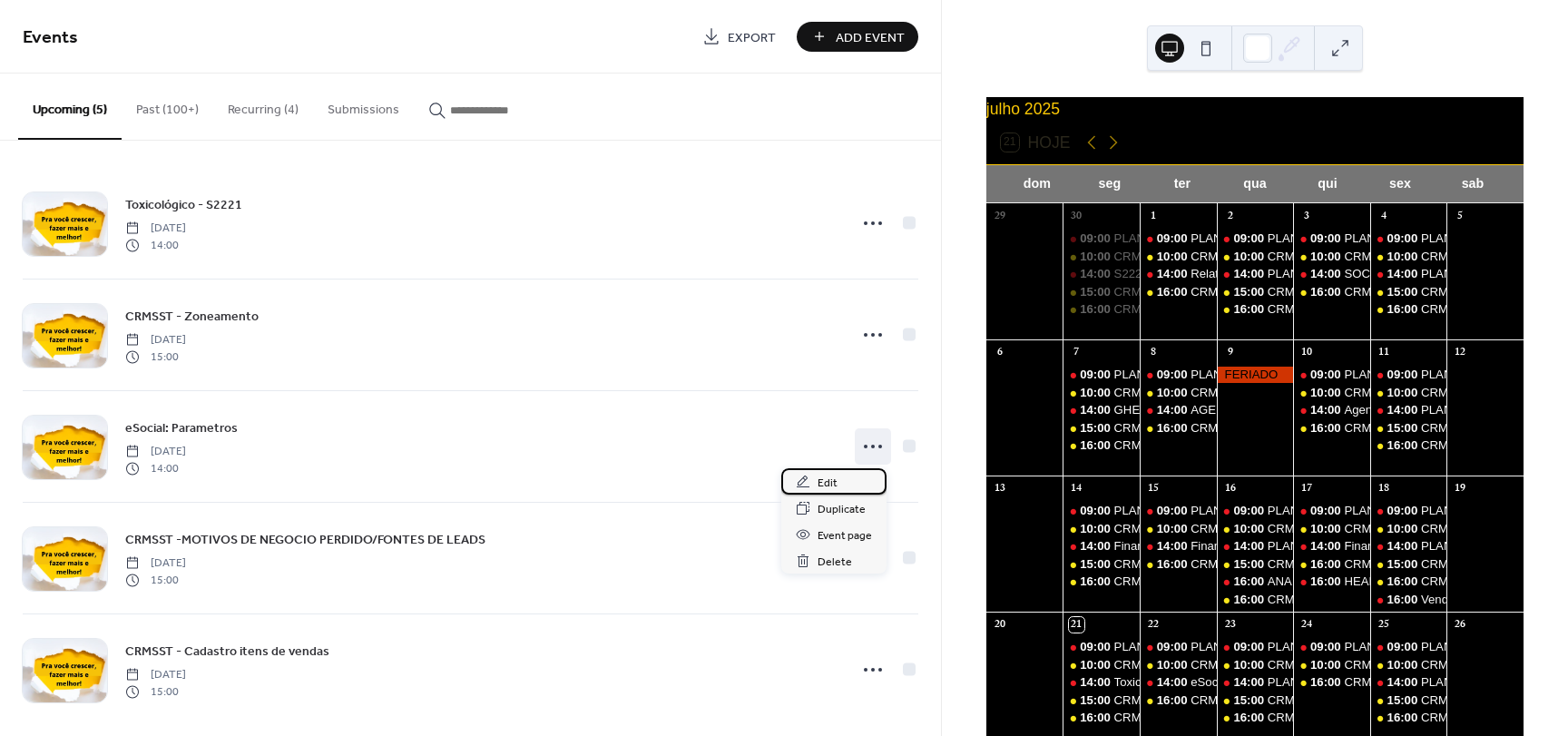 click on "Edit" at bounding box center [828, 483] 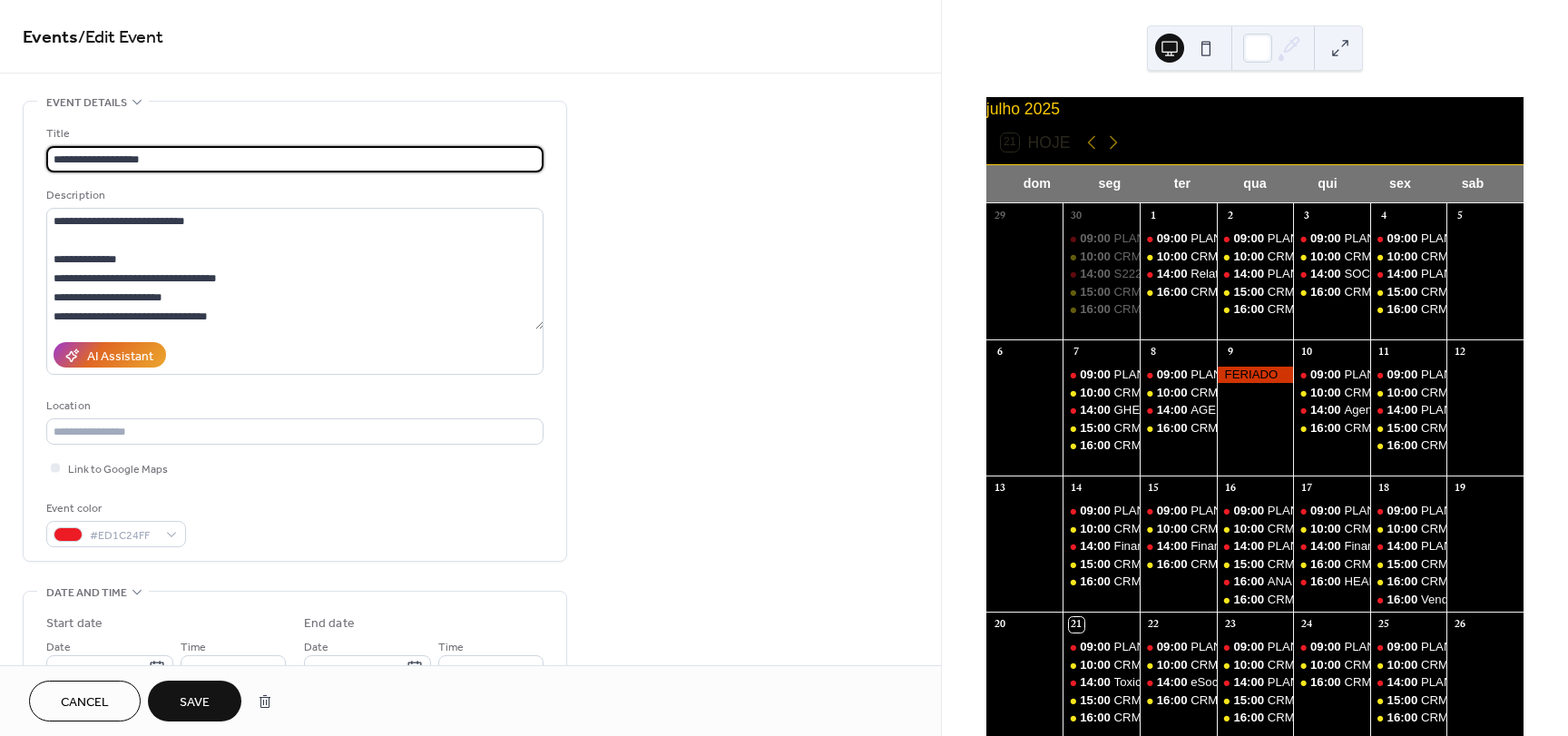 drag, startPoint x: 180, startPoint y: 159, endPoint x: -40, endPoint y: 126, distance: 222.46123 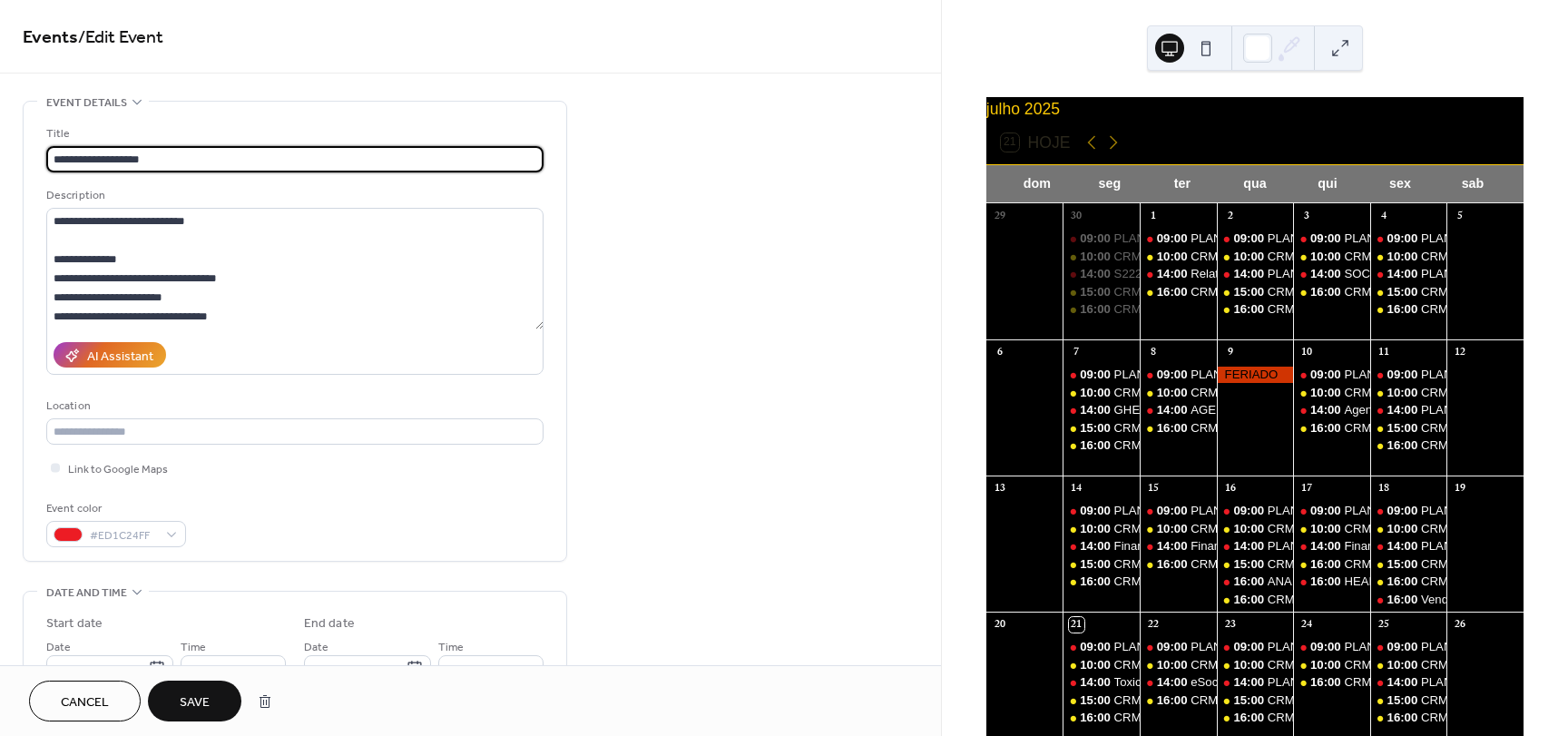 type on "**********" 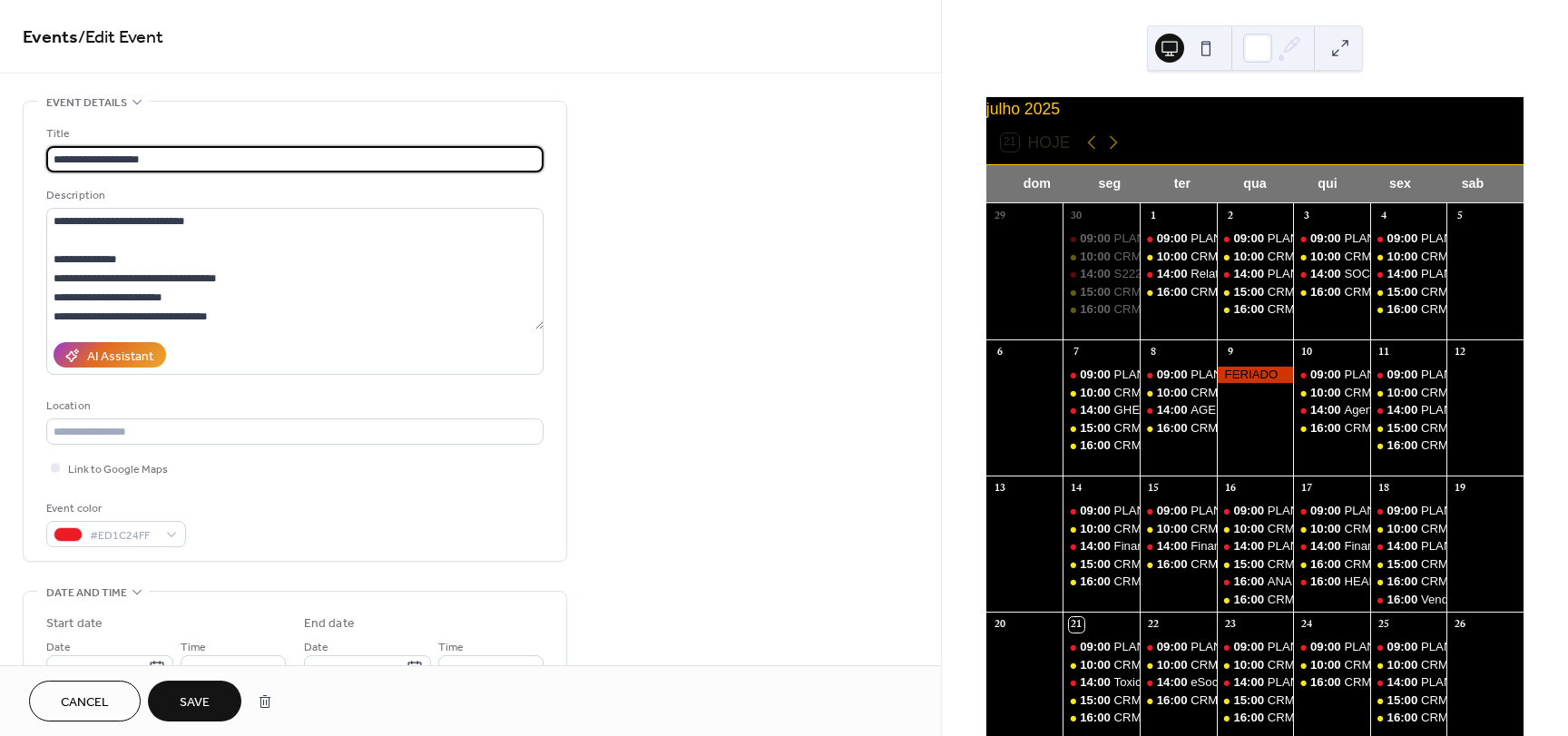 click on "Save" at bounding box center [194, 701] 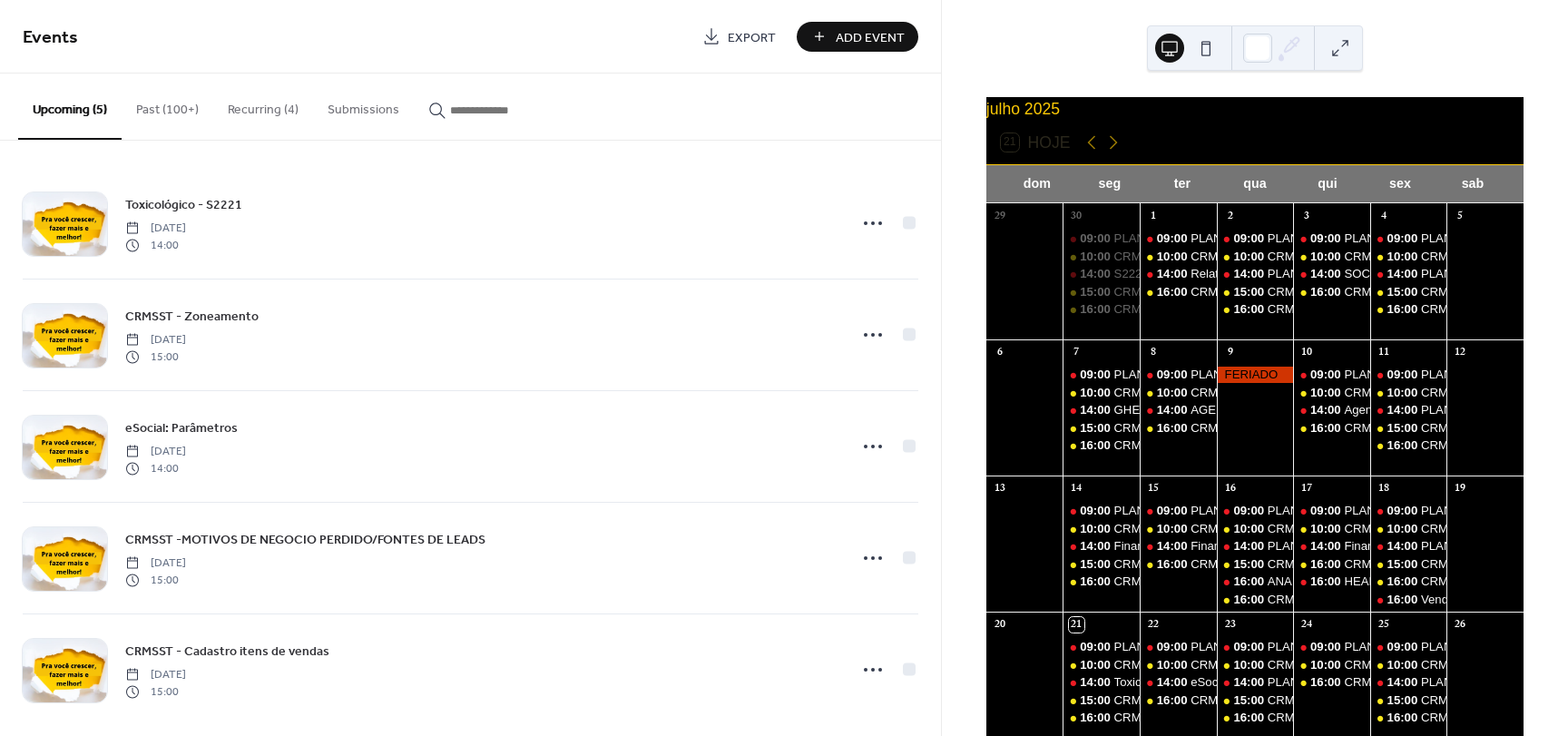 click at bounding box center (505, 110) 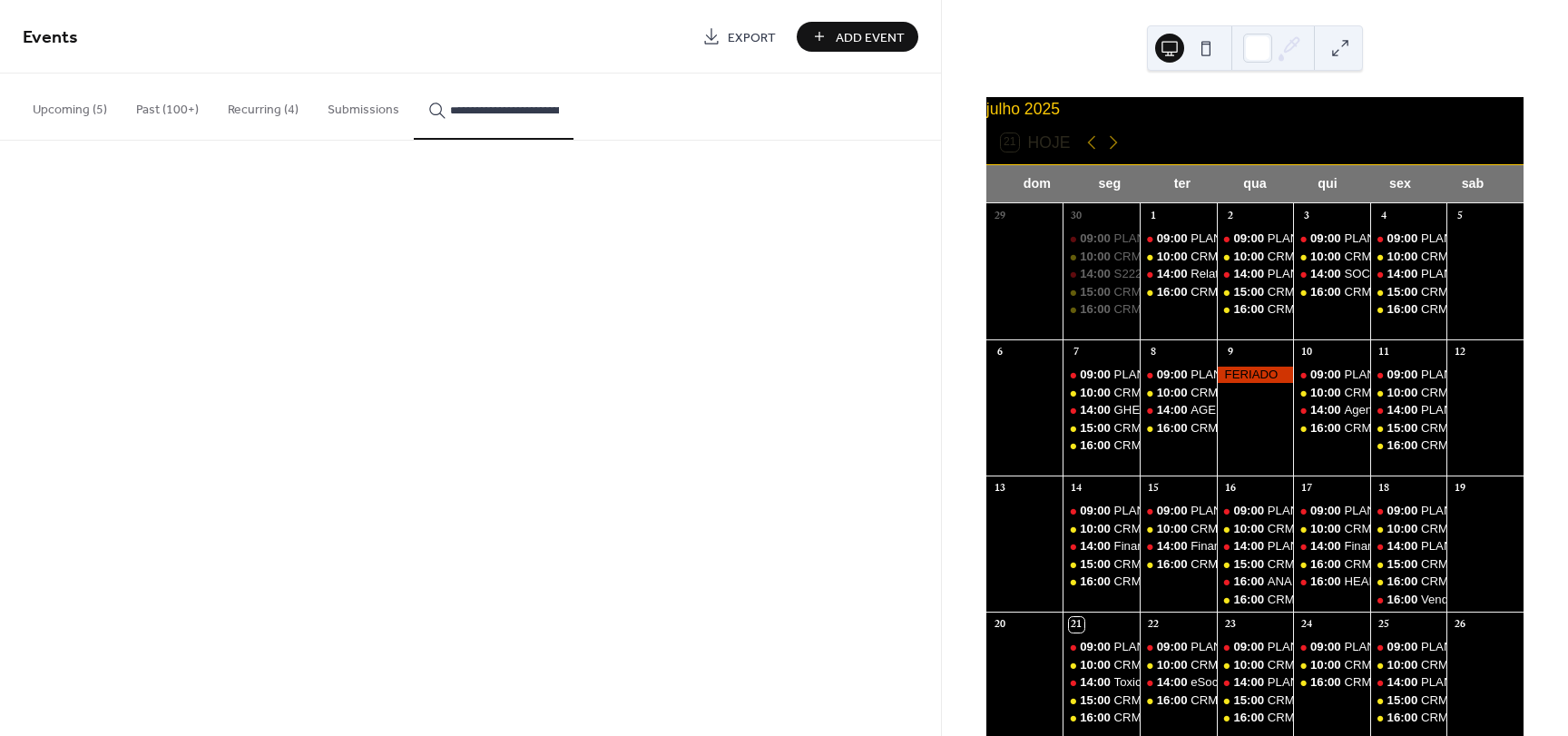 scroll, scrollTop: 0, scrollLeft: 35, axis: horizontal 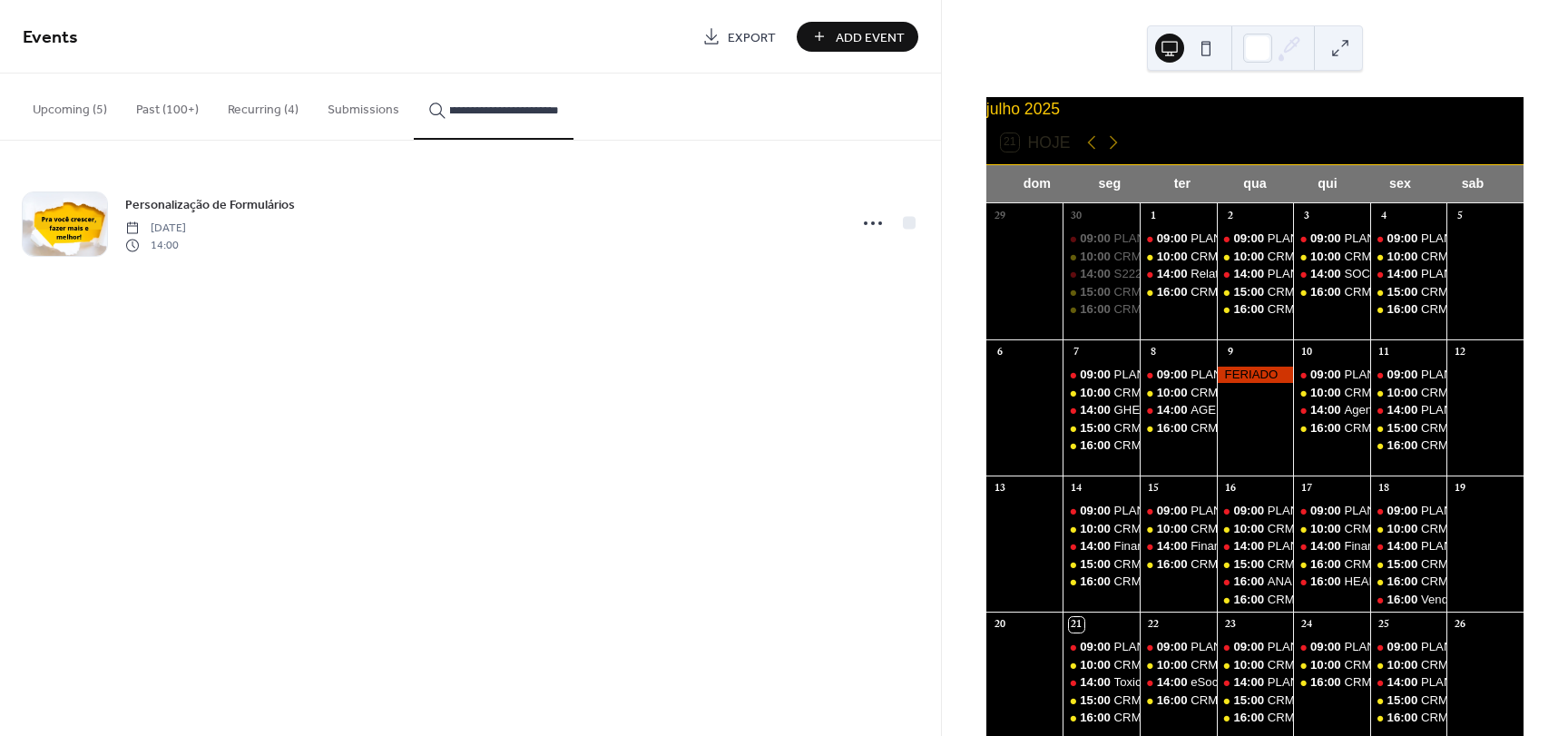 type on "**********" 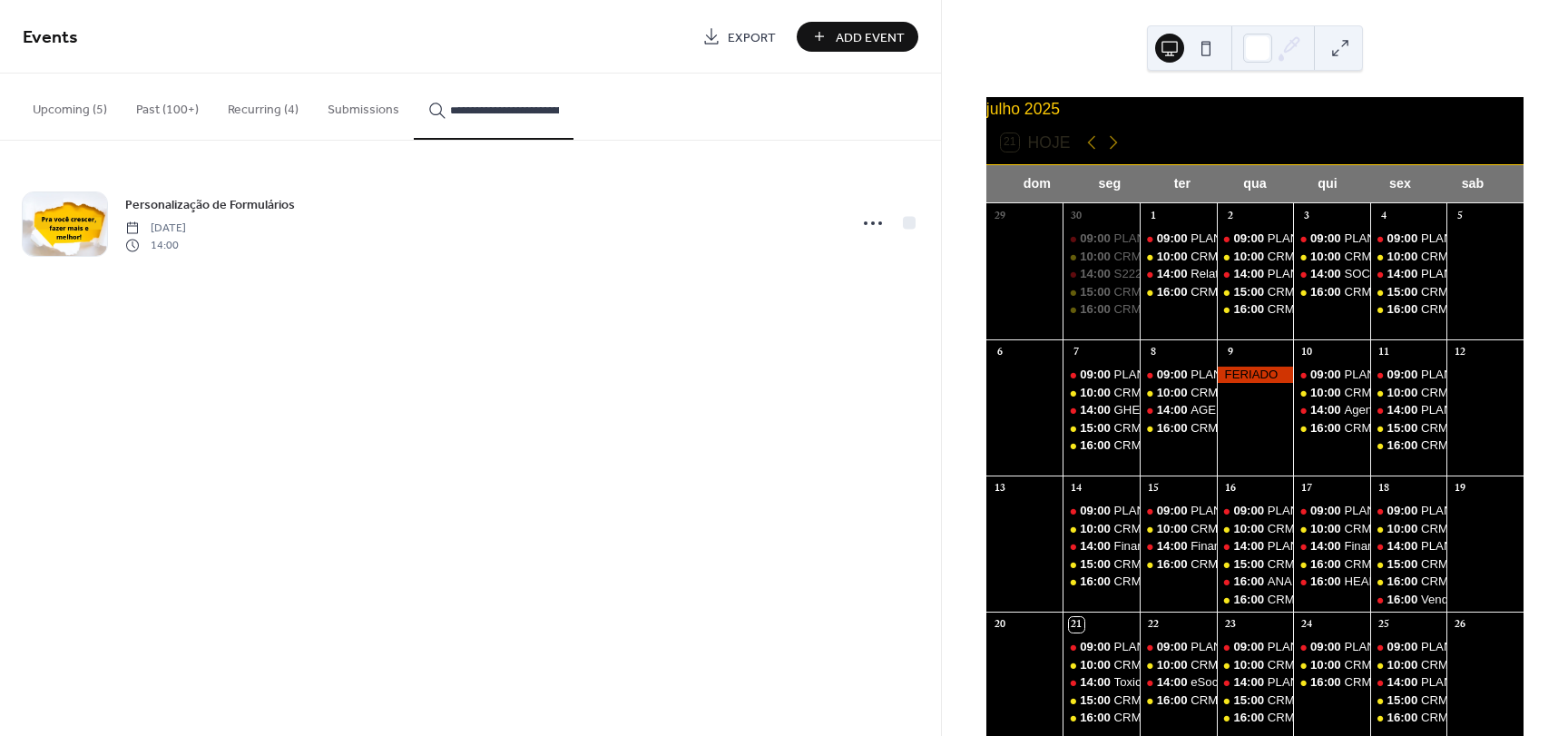 click 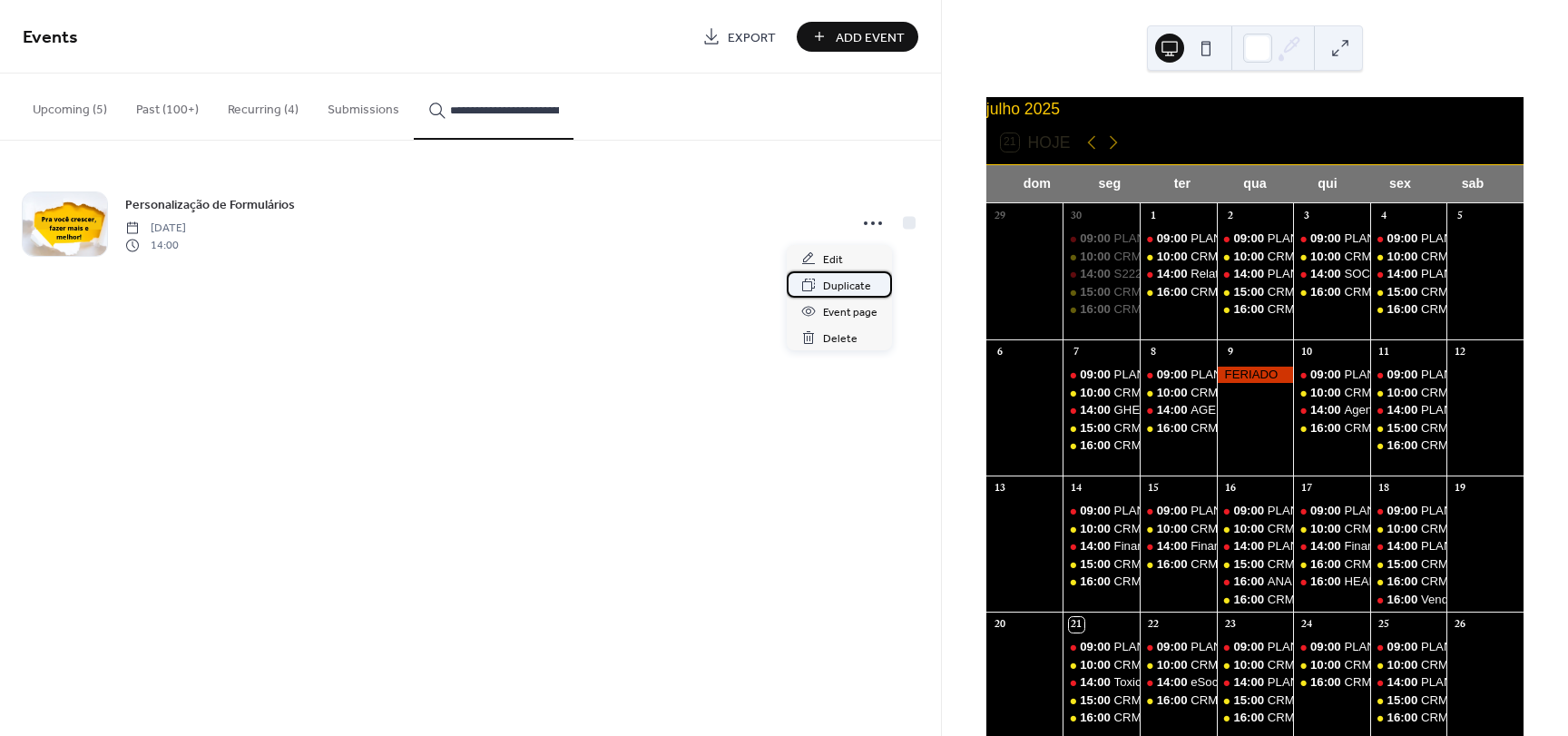 click on "Duplicate" at bounding box center [847, 286] 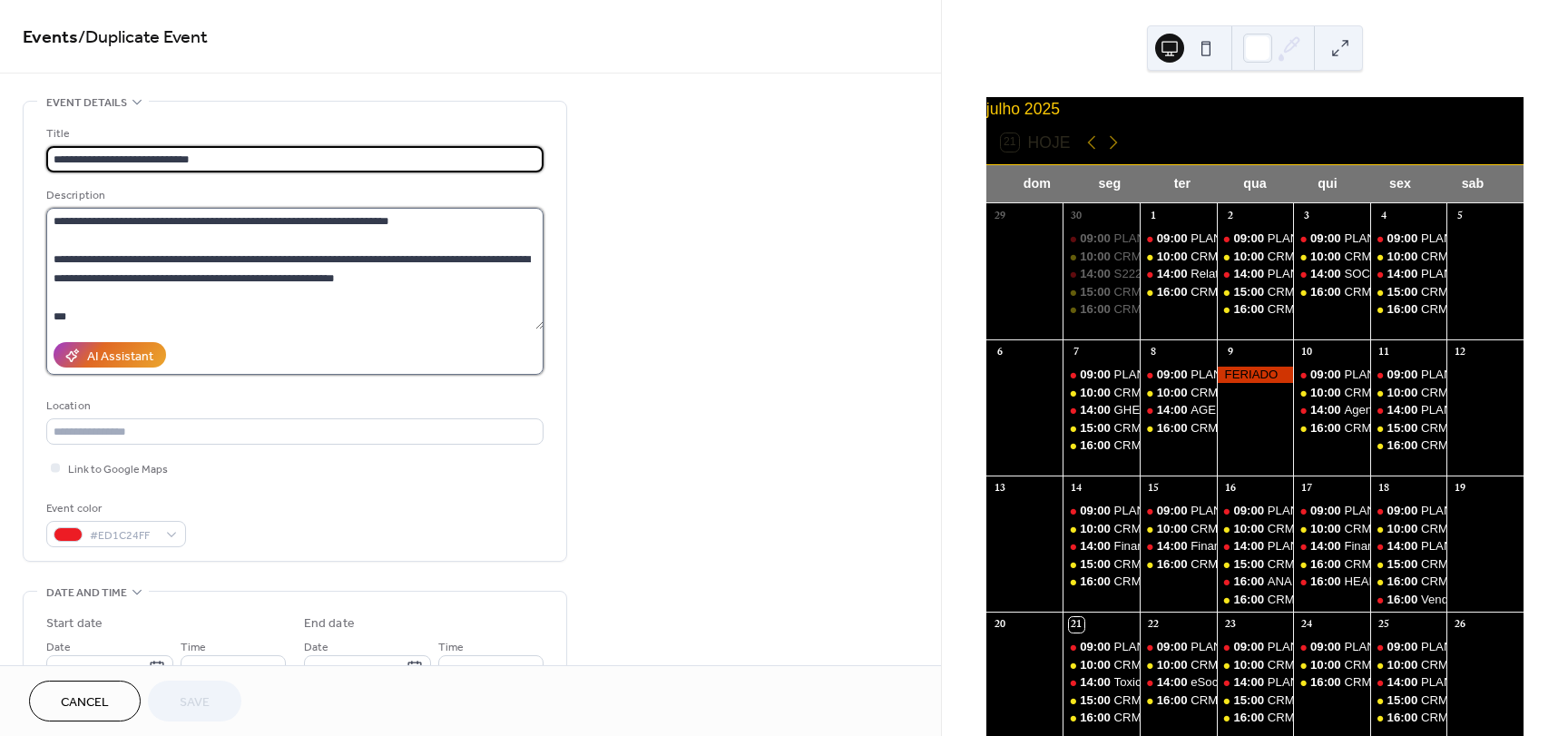click on "**********" at bounding box center (295, 269) 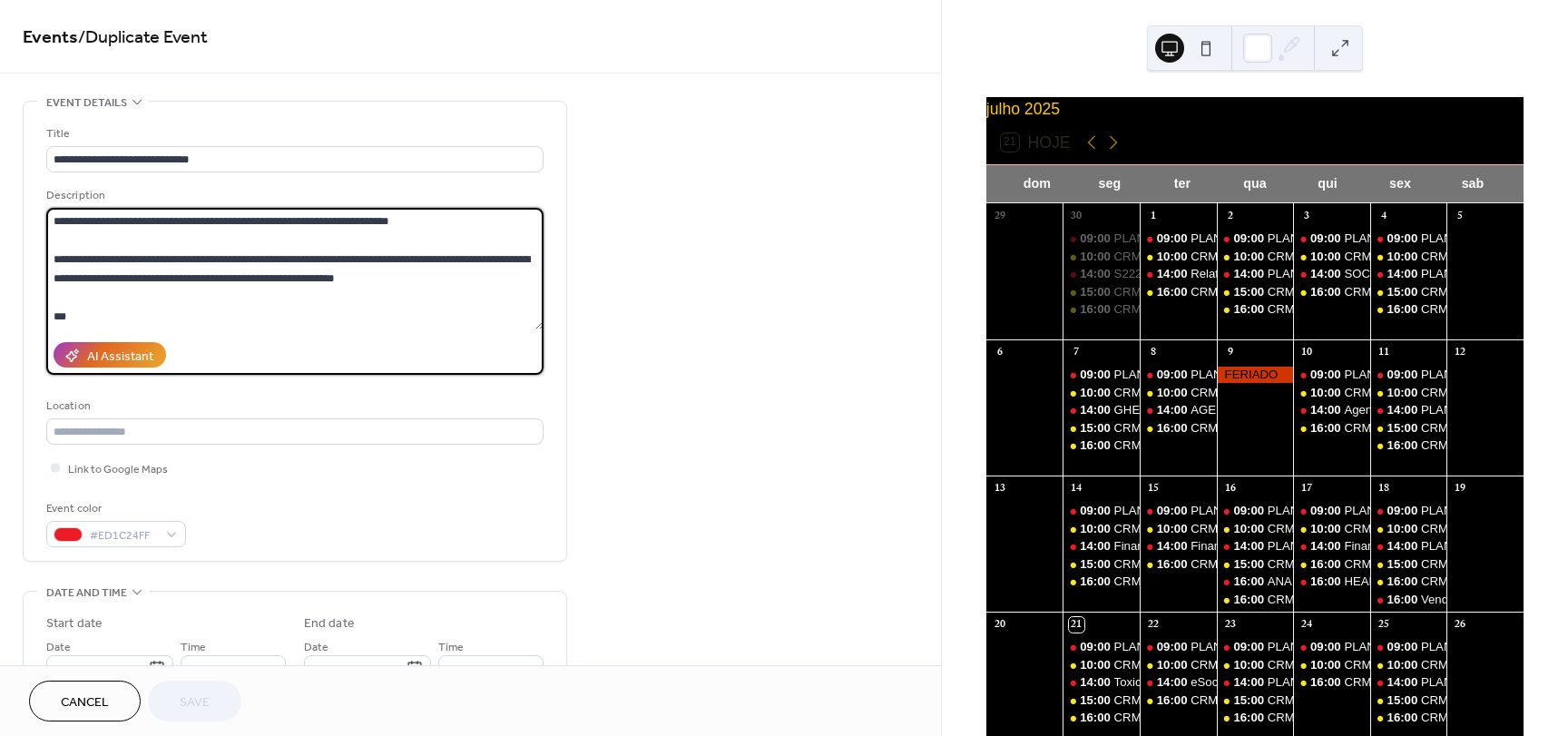 scroll, scrollTop: 545, scrollLeft: 0, axis: vertical 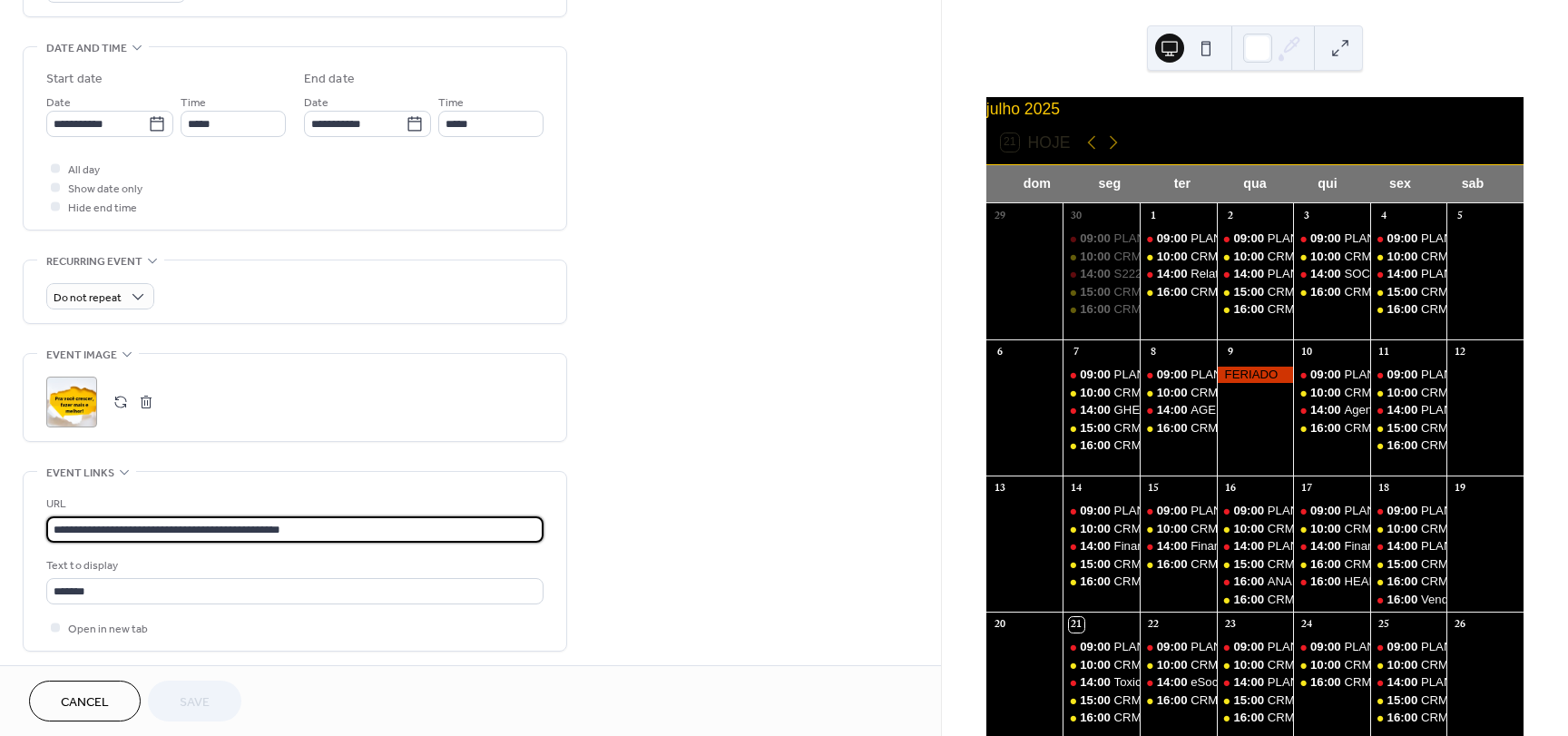 drag, startPoint x: 368, startPoint y: 522, endPoint x: -84, endPoint y: 486, distance: 453.43136 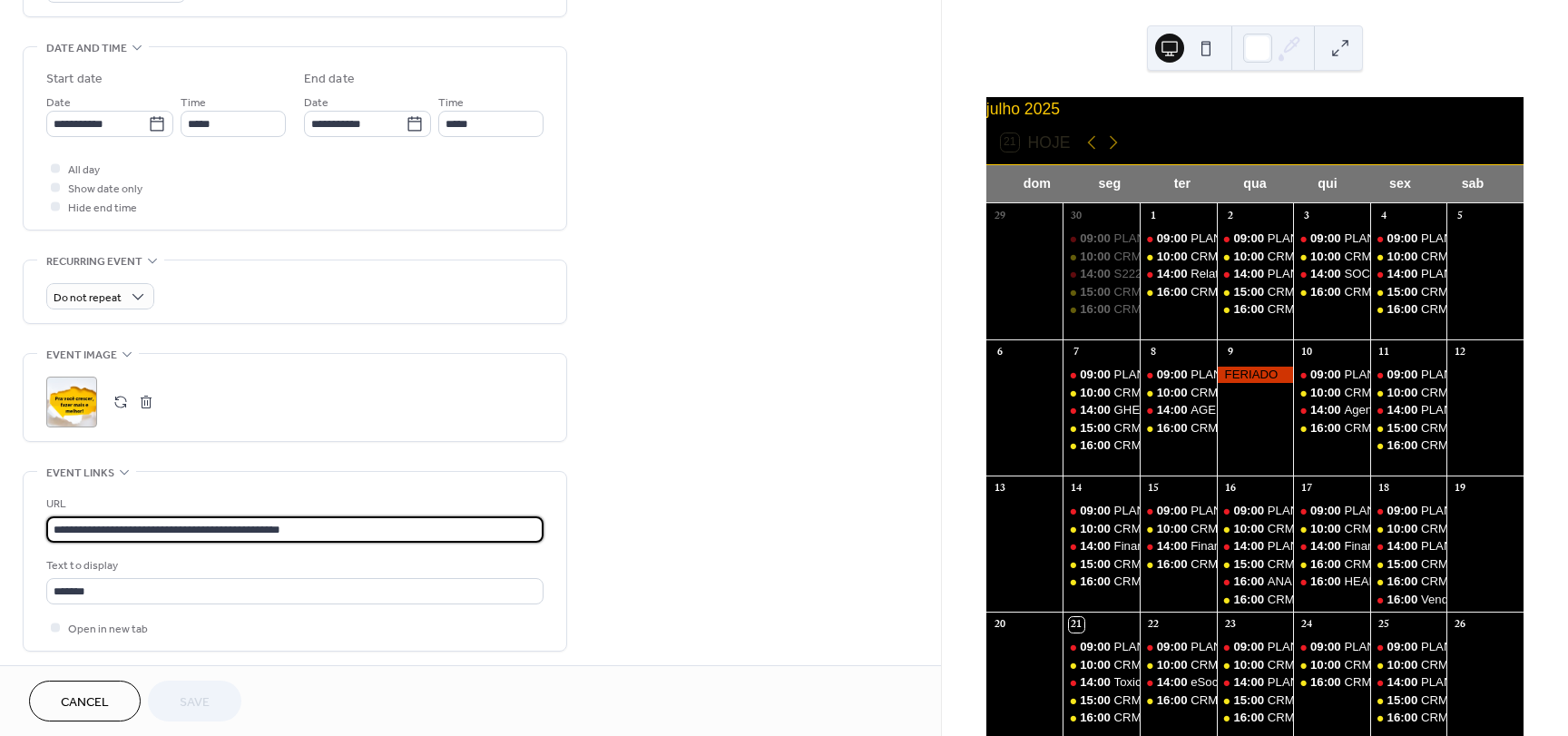 click on "**********" at bounding box center [784, 368] 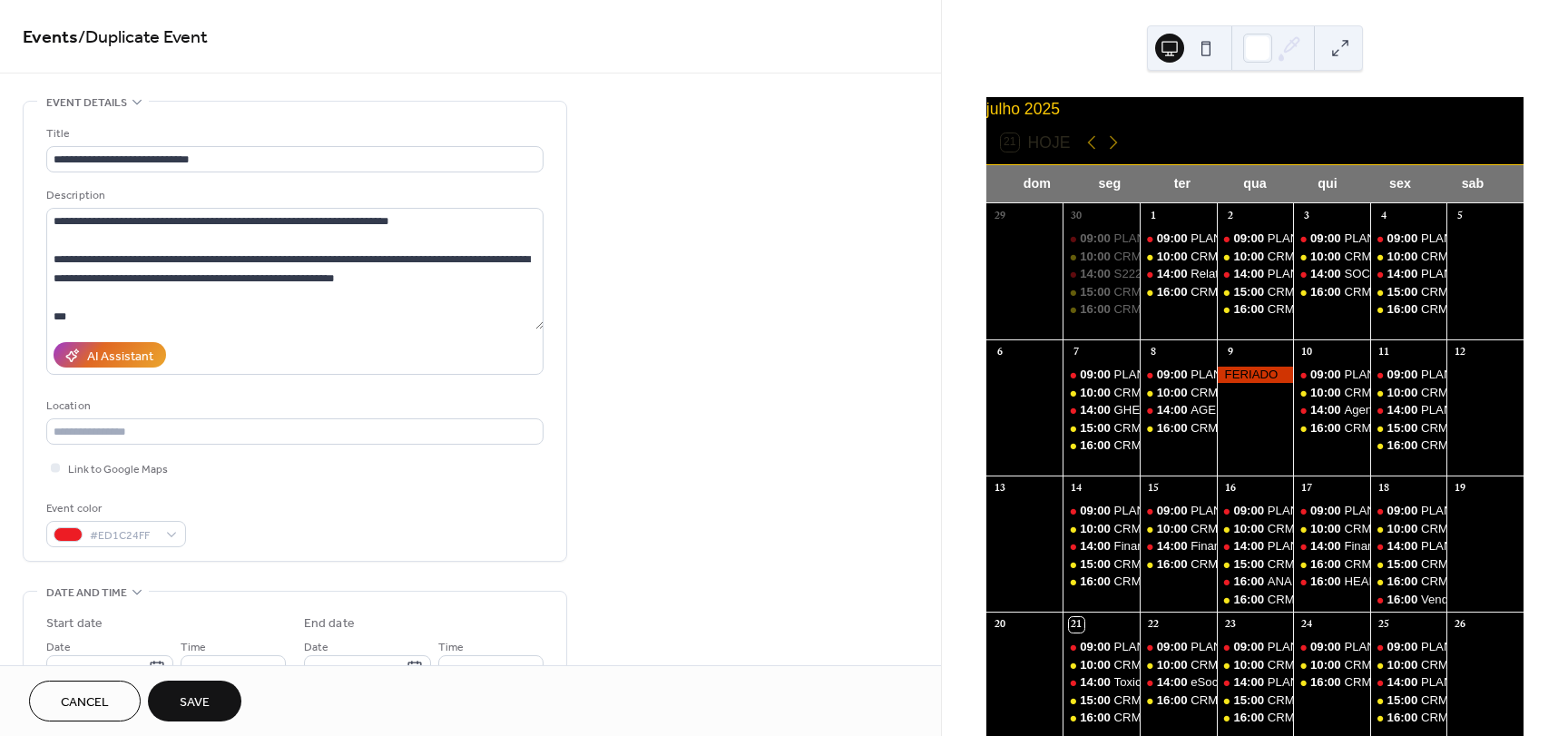 scroll, scrollTop: 454, scrollLeft: 0, axis: vertical 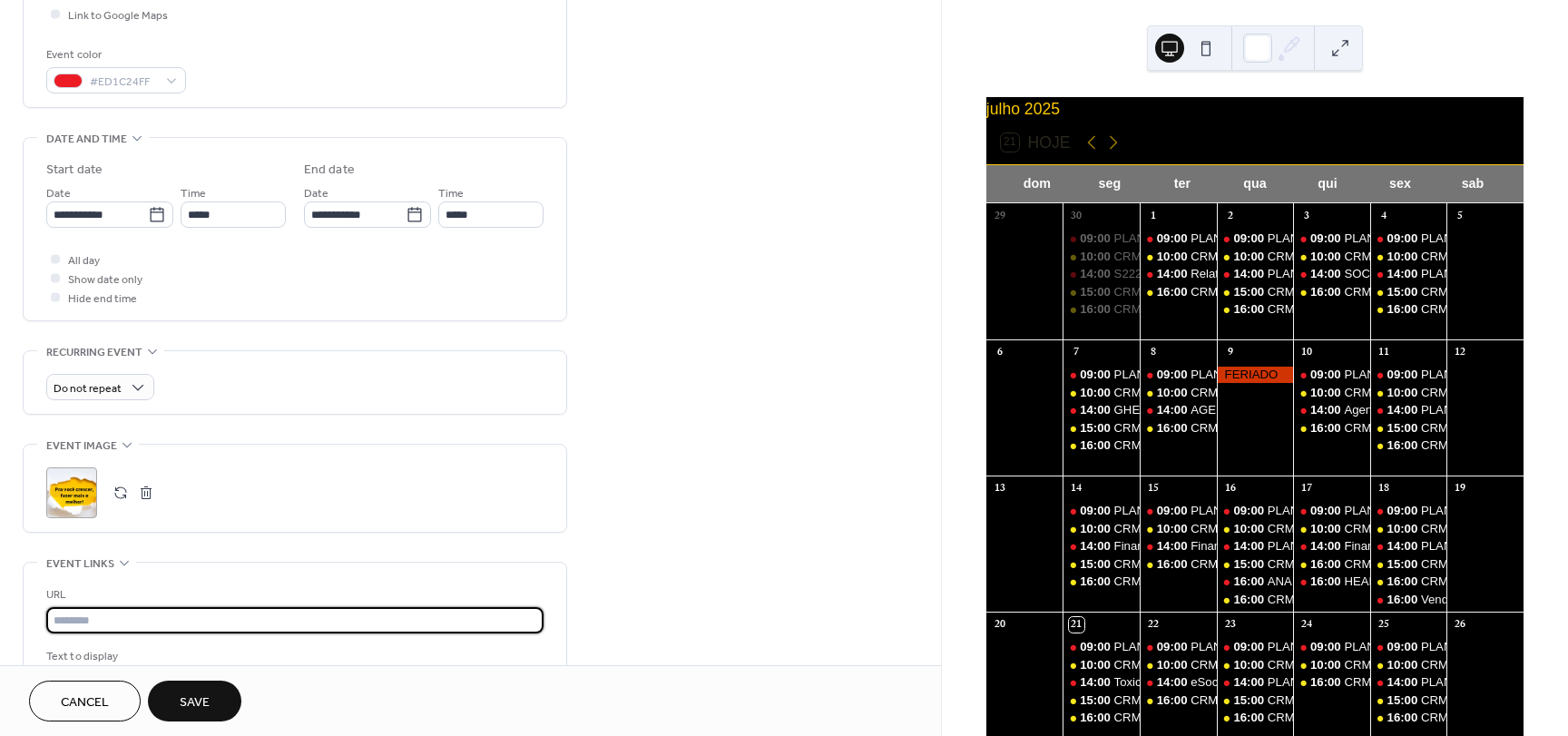 type 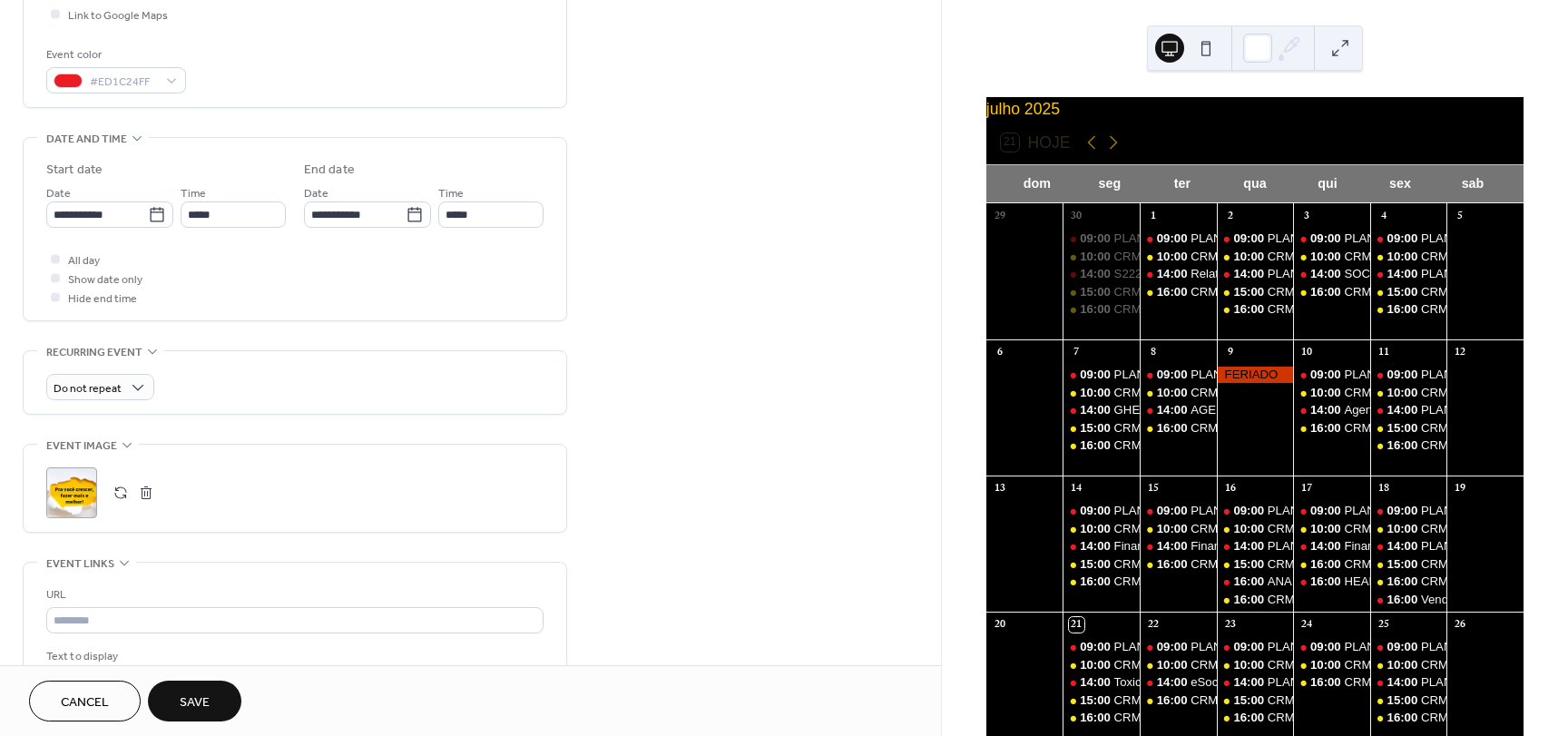 click on "**********" at bounding box center (110, 205) 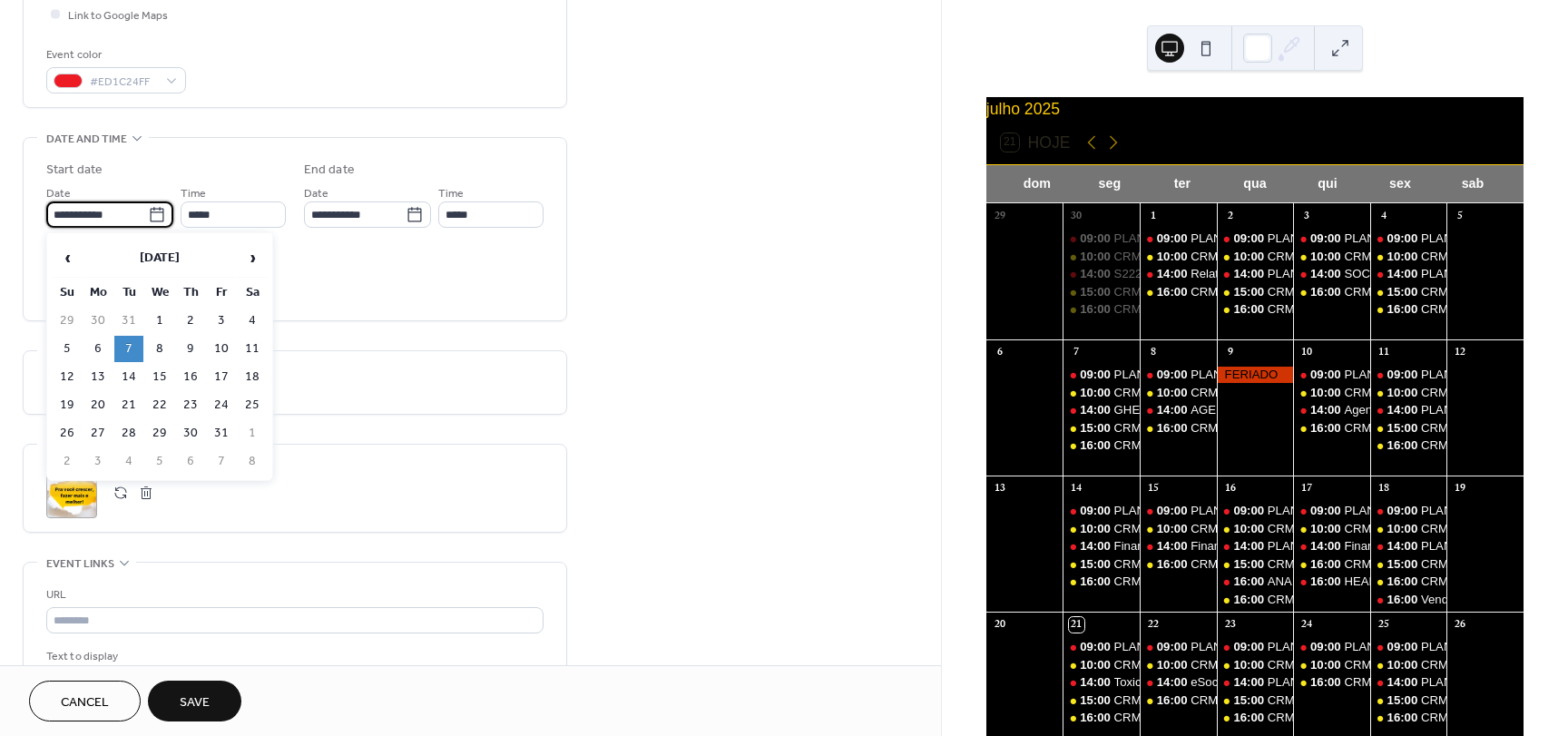click on "**********" at bounding box center (97, 214) 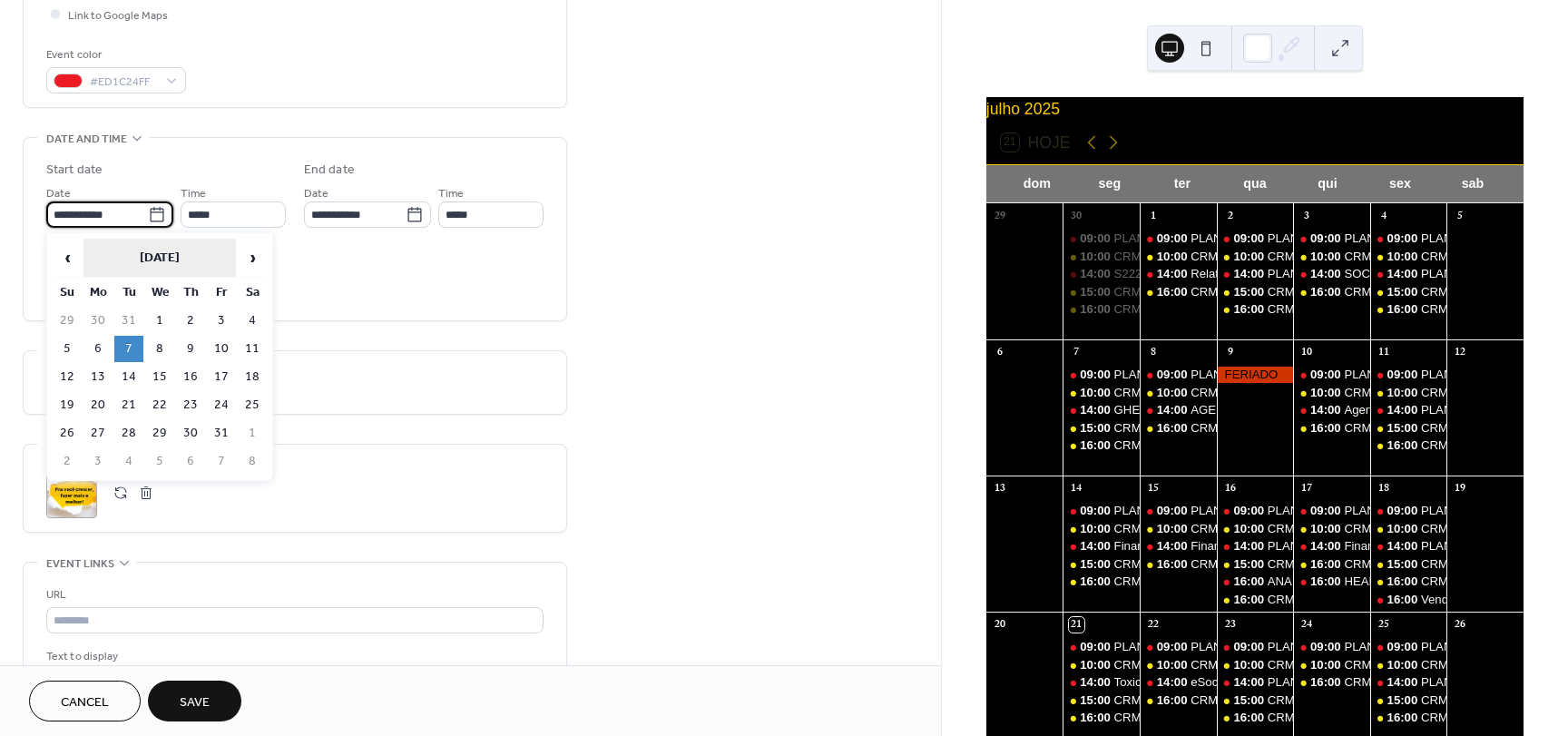 click on "January 2025" at bounding box center (160, 258) 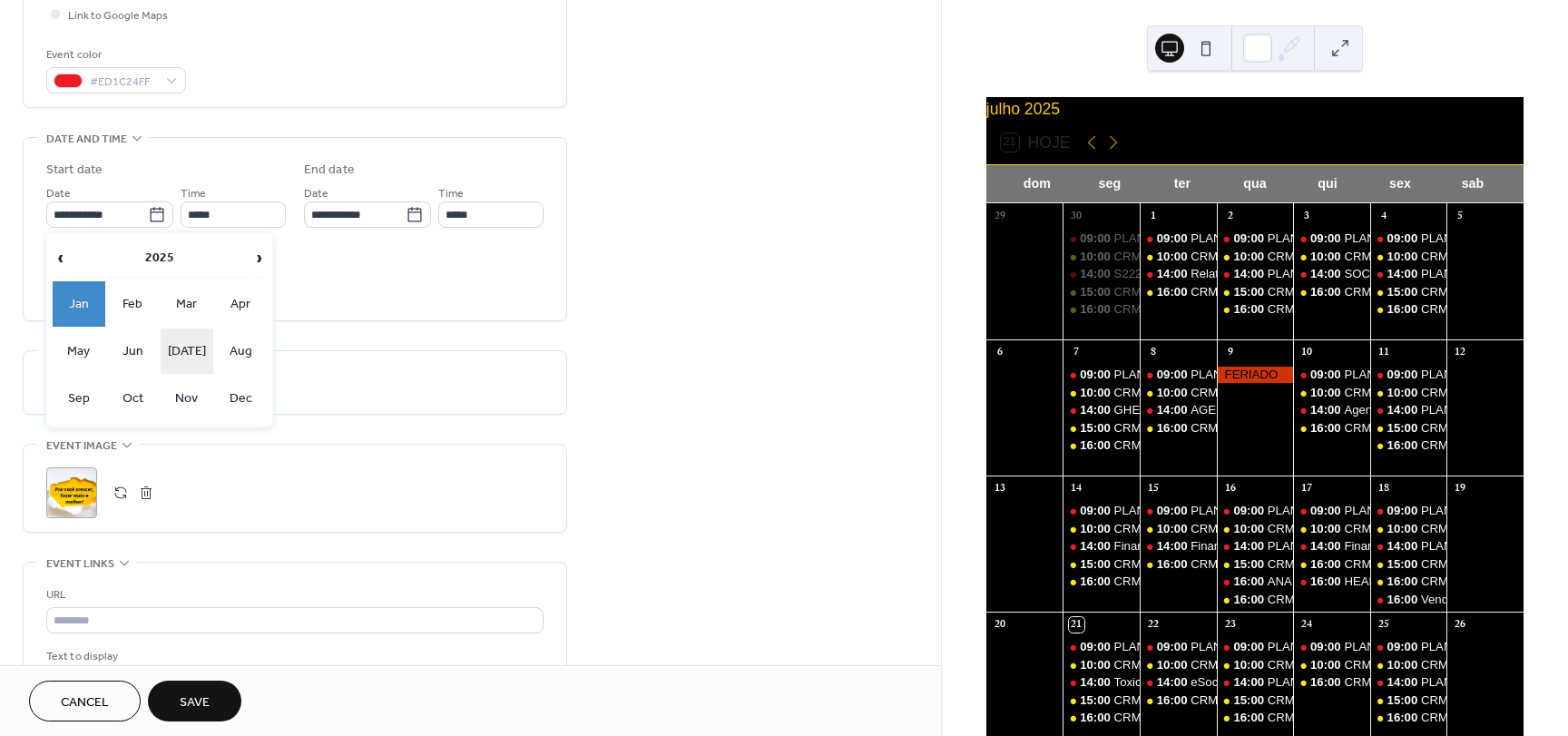 click on "Jul" at bounding box center (187, 351) 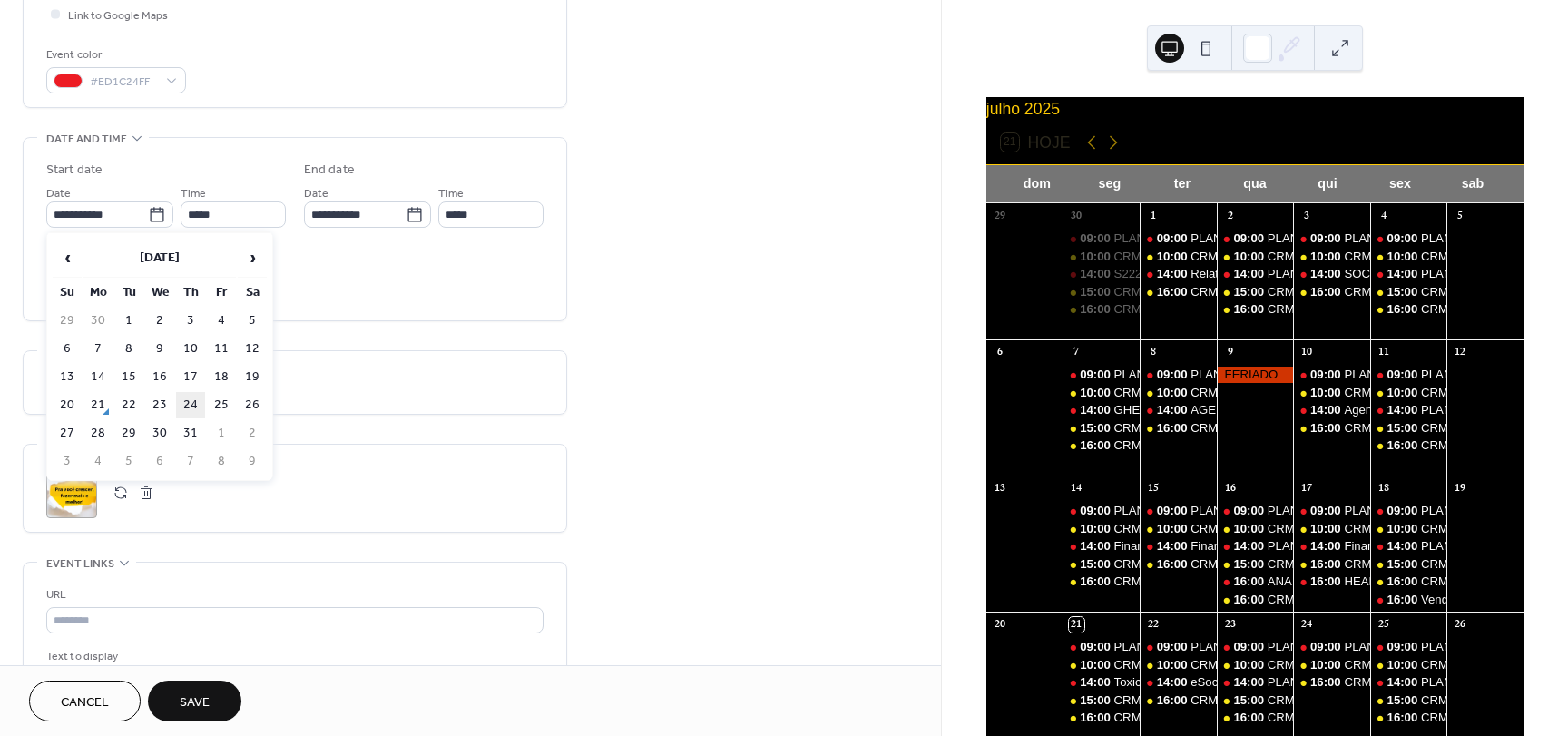 click on "24" at bounding box center (191, 405) 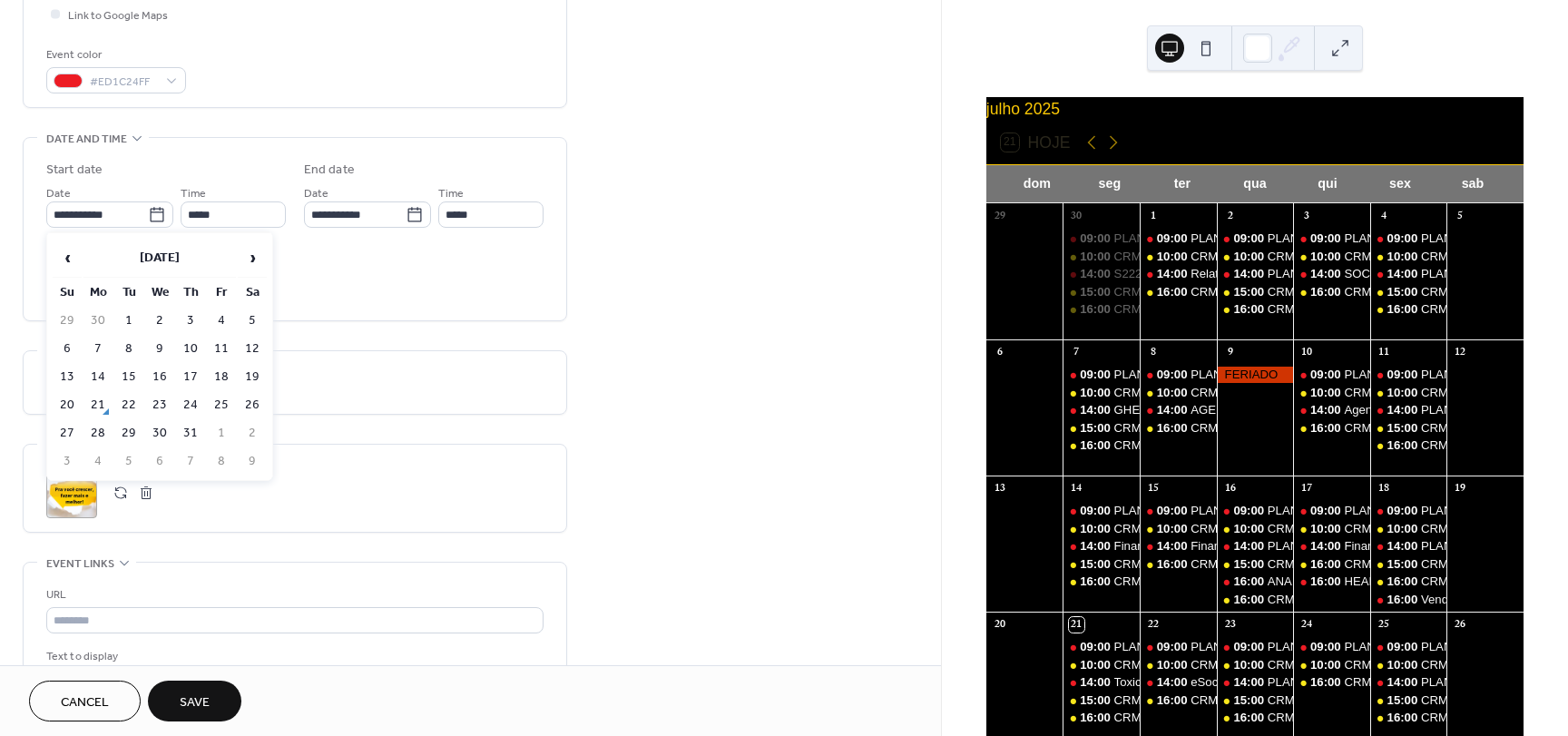 type on "**********" 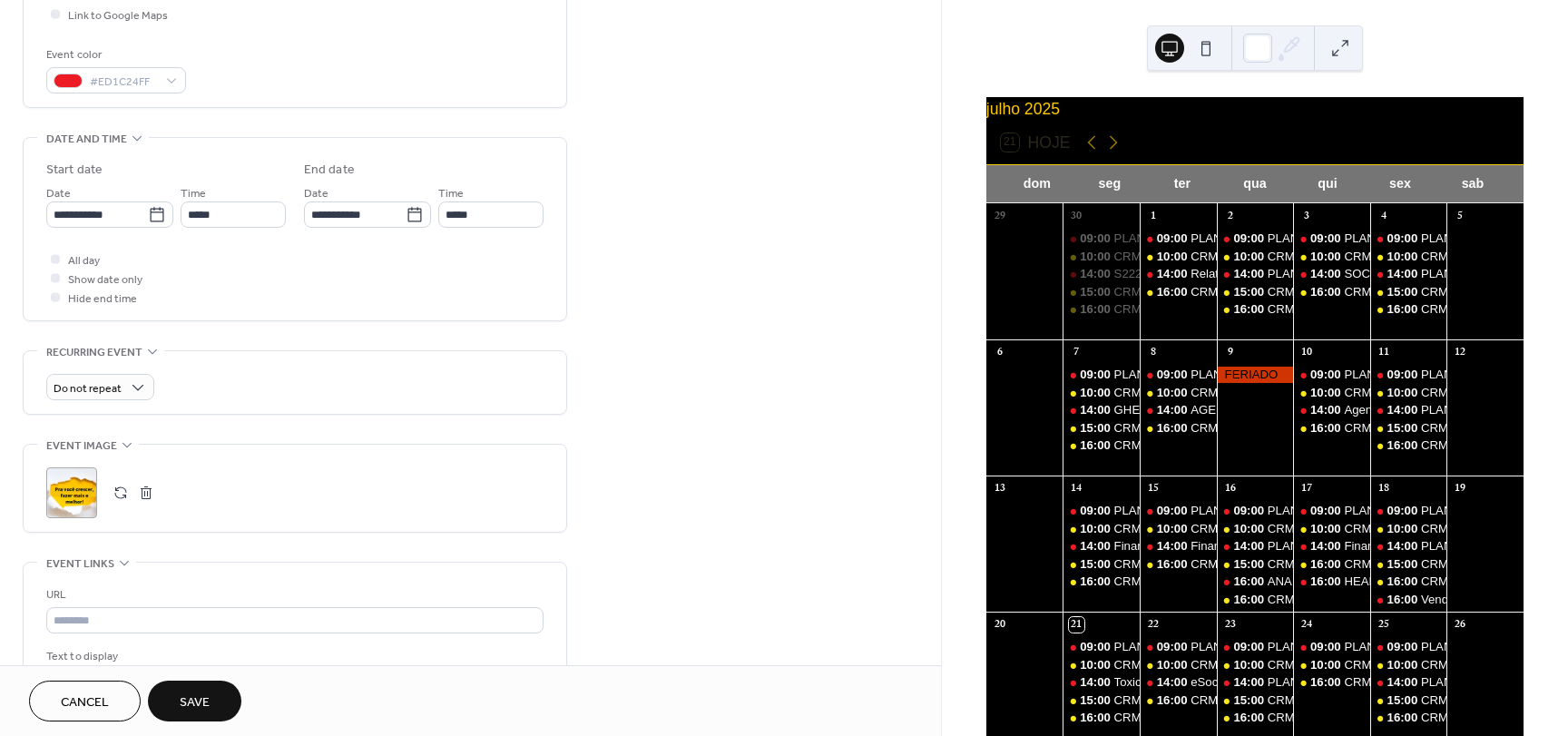 click on "**********" at bounding box center [470, 270] 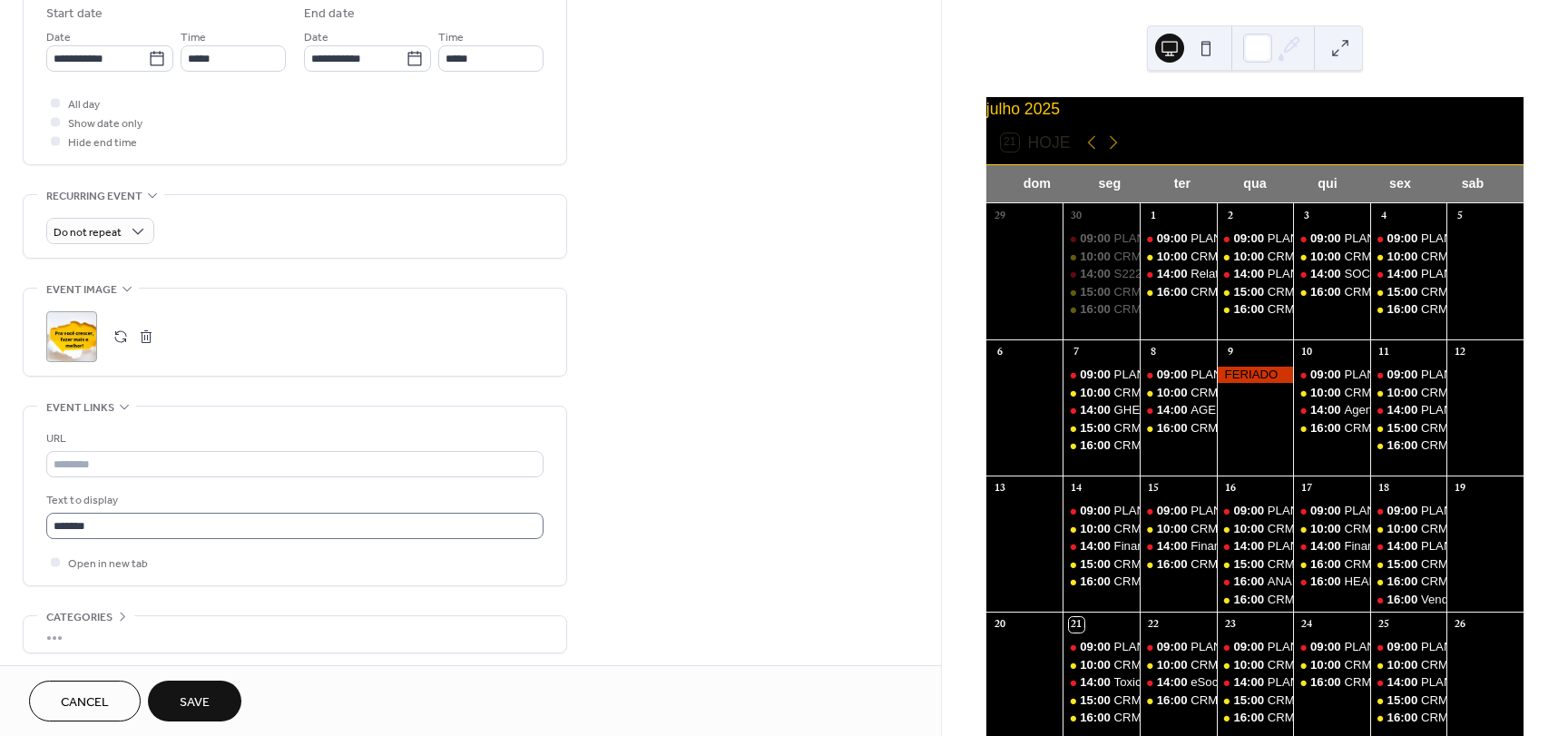 scroll, scrollTop: 683, scrollLeft: 0, axis: vertical 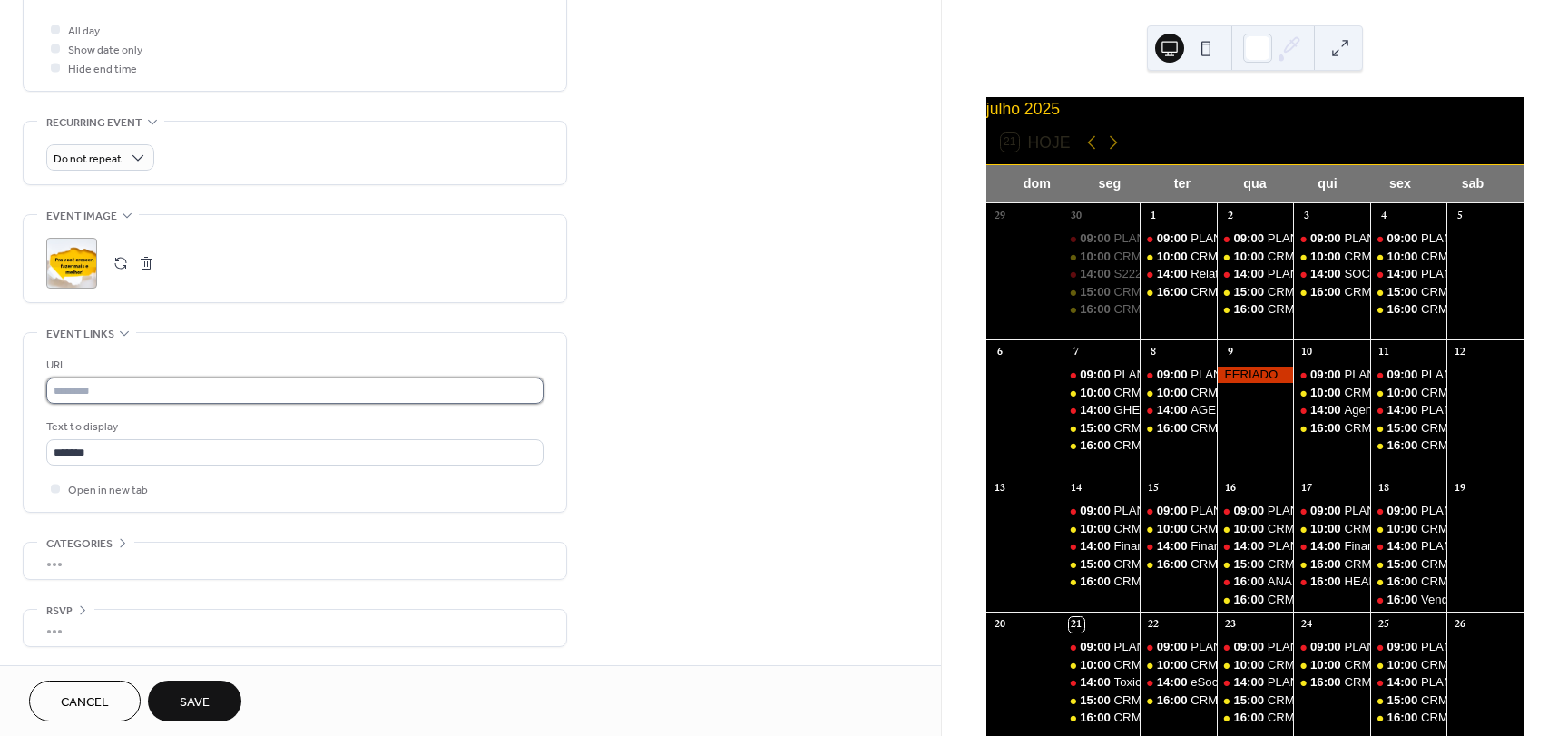 click at bounding box center (295, 390) 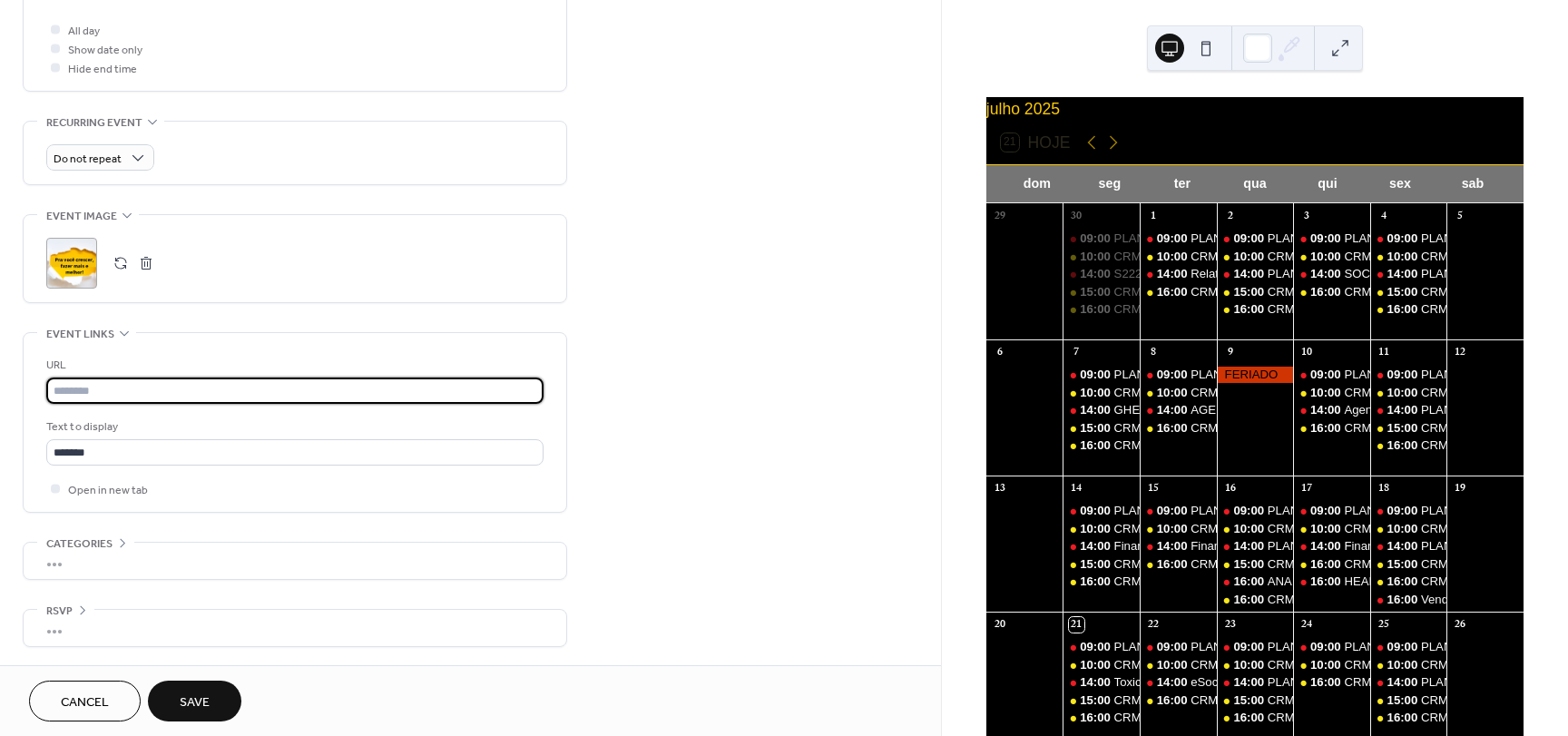 paste on "**********" 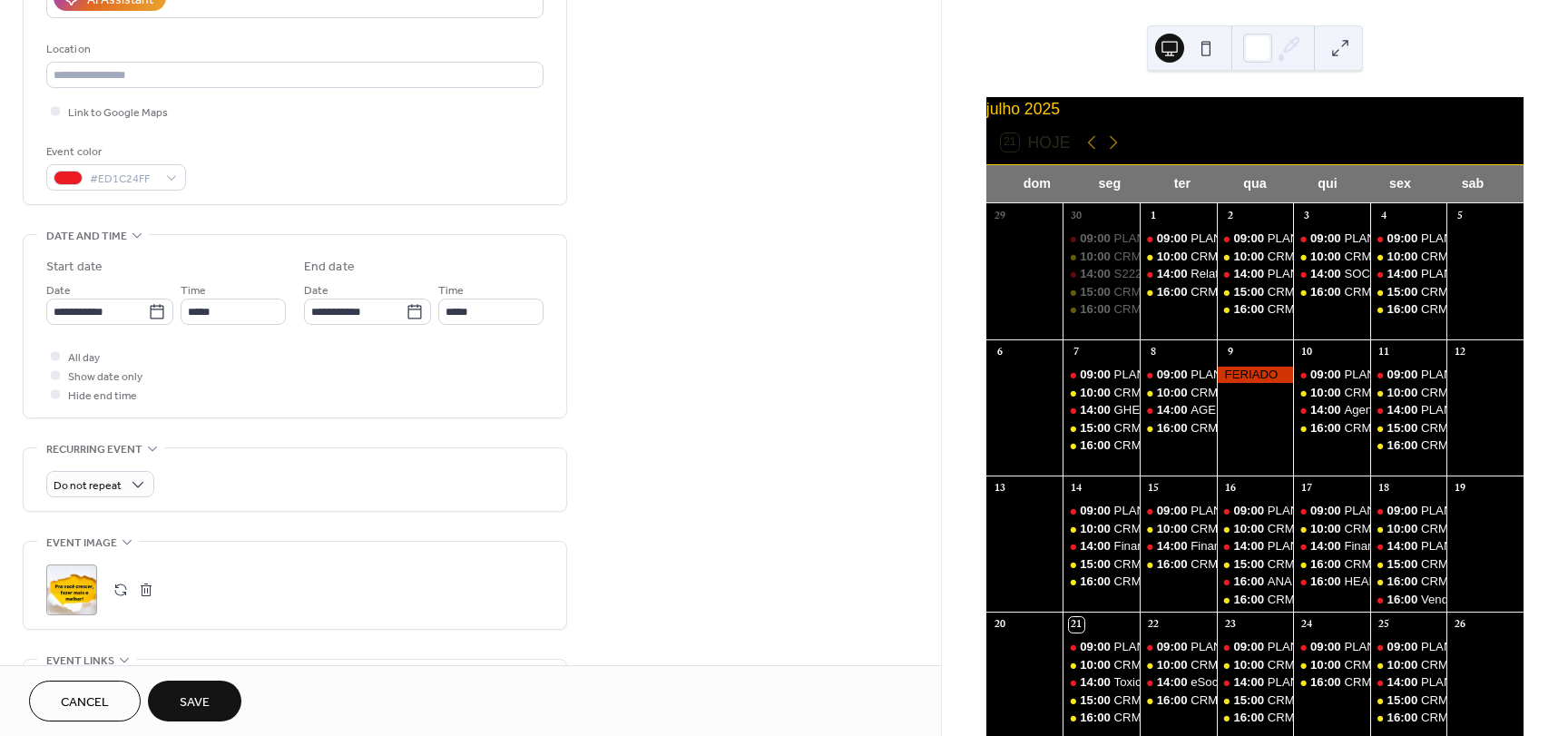 scroll, scrollTop: 139, scrollLeft: 0, axis: vertical 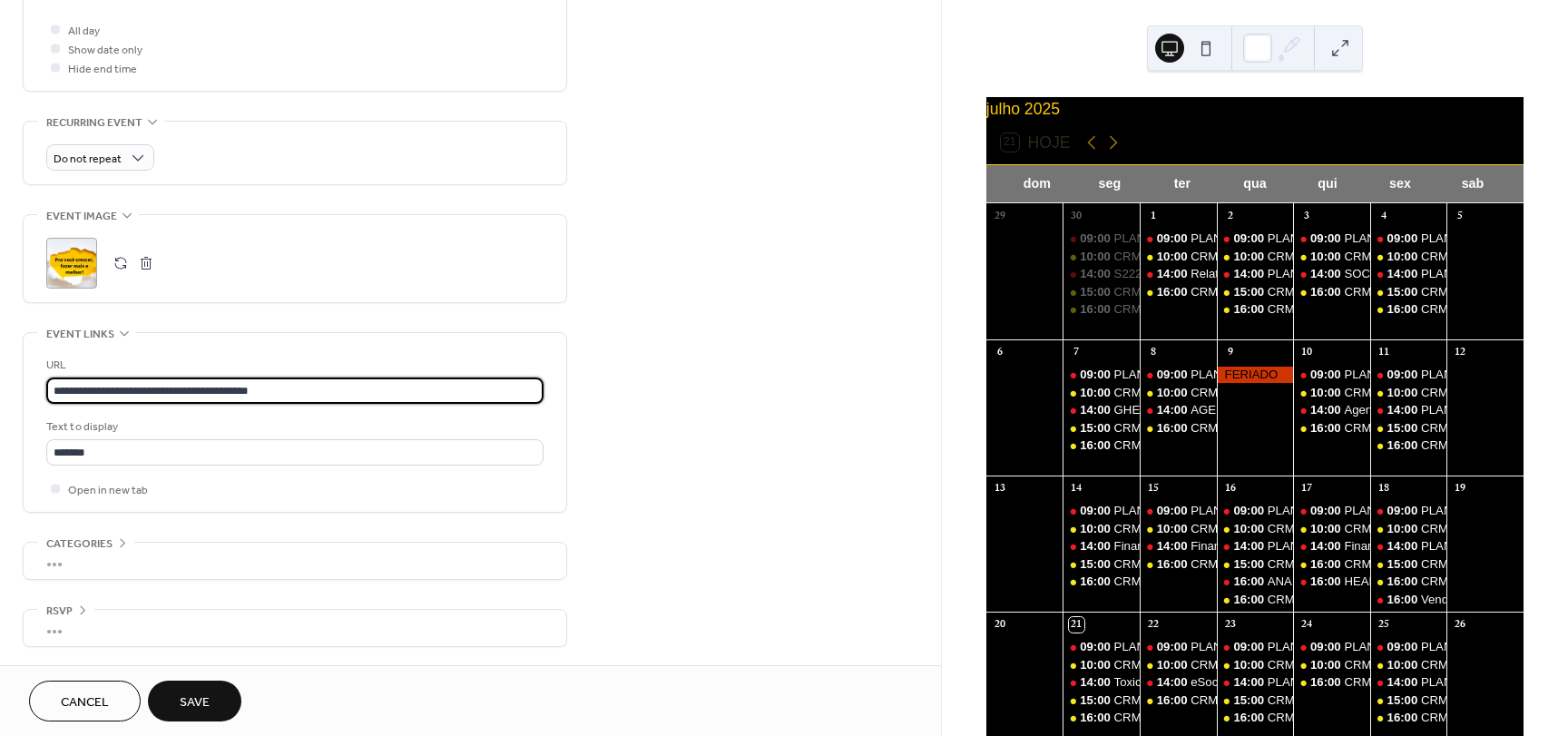 type on "**********" 